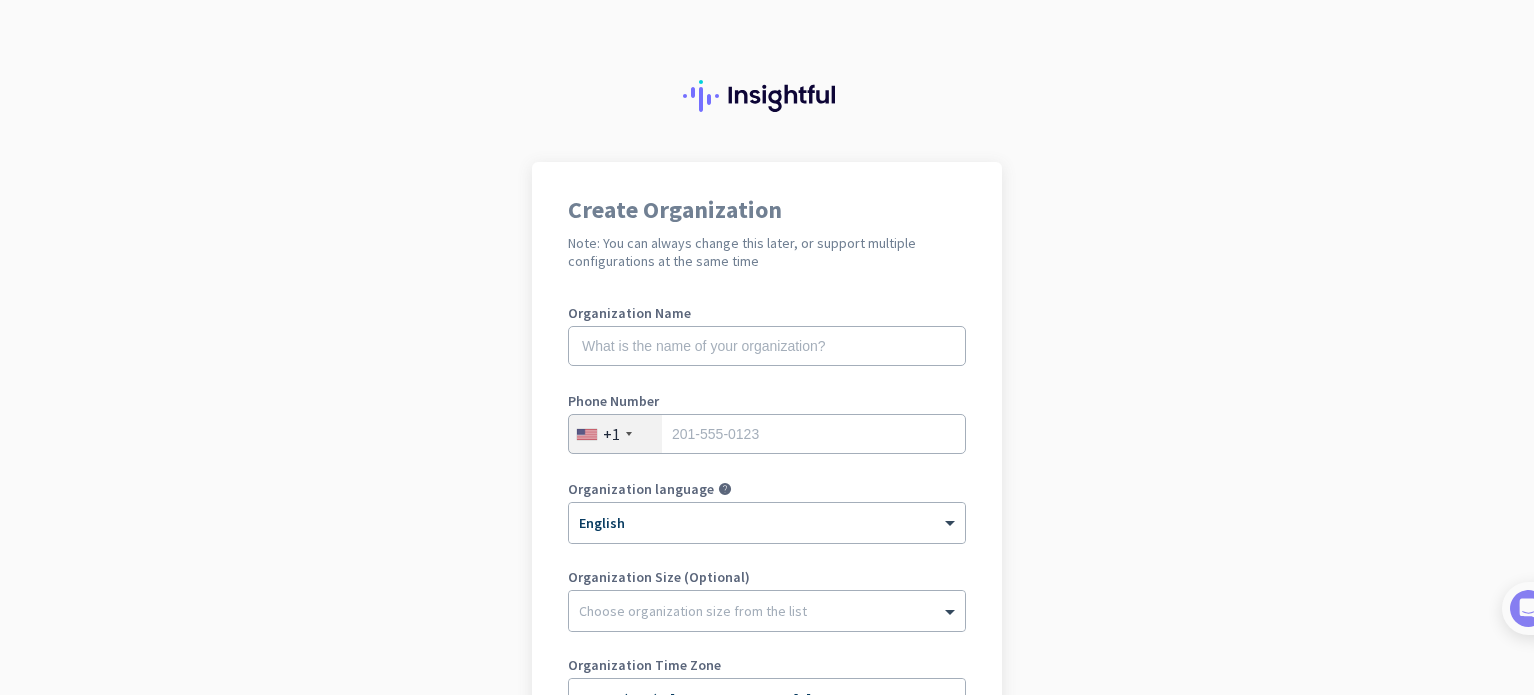 scroll, scrollTop: 0, scrollLeft: 0, axis: both 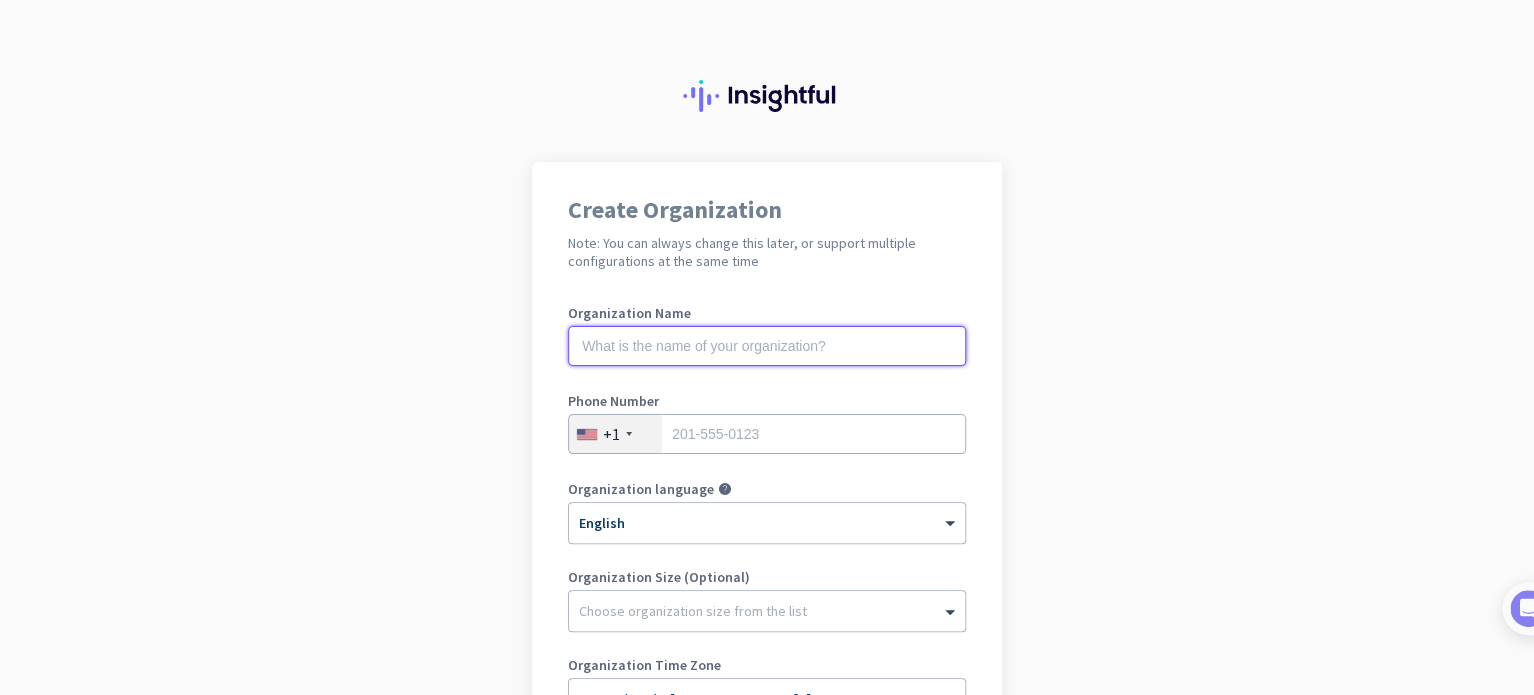 click 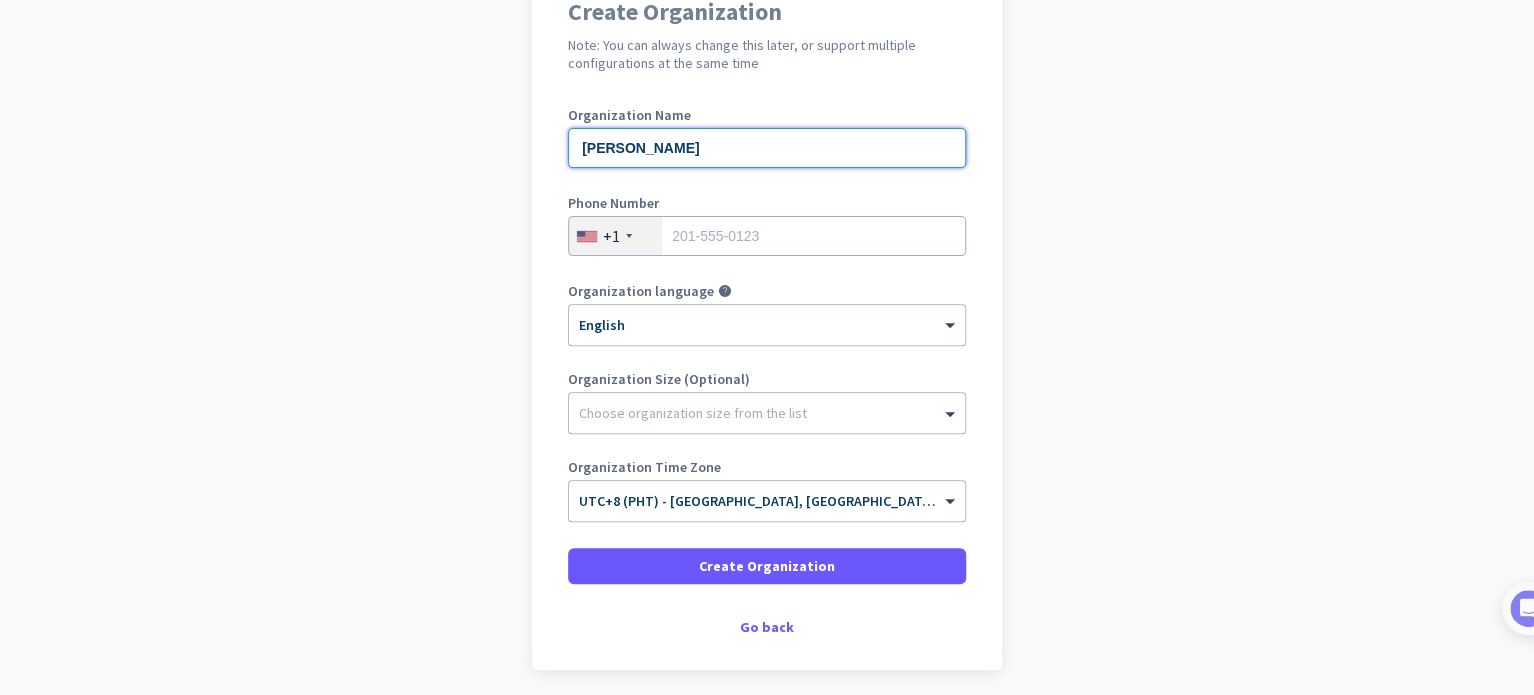 scroll, scrollTop: 200, scrollLeft: 0, axis: vertical 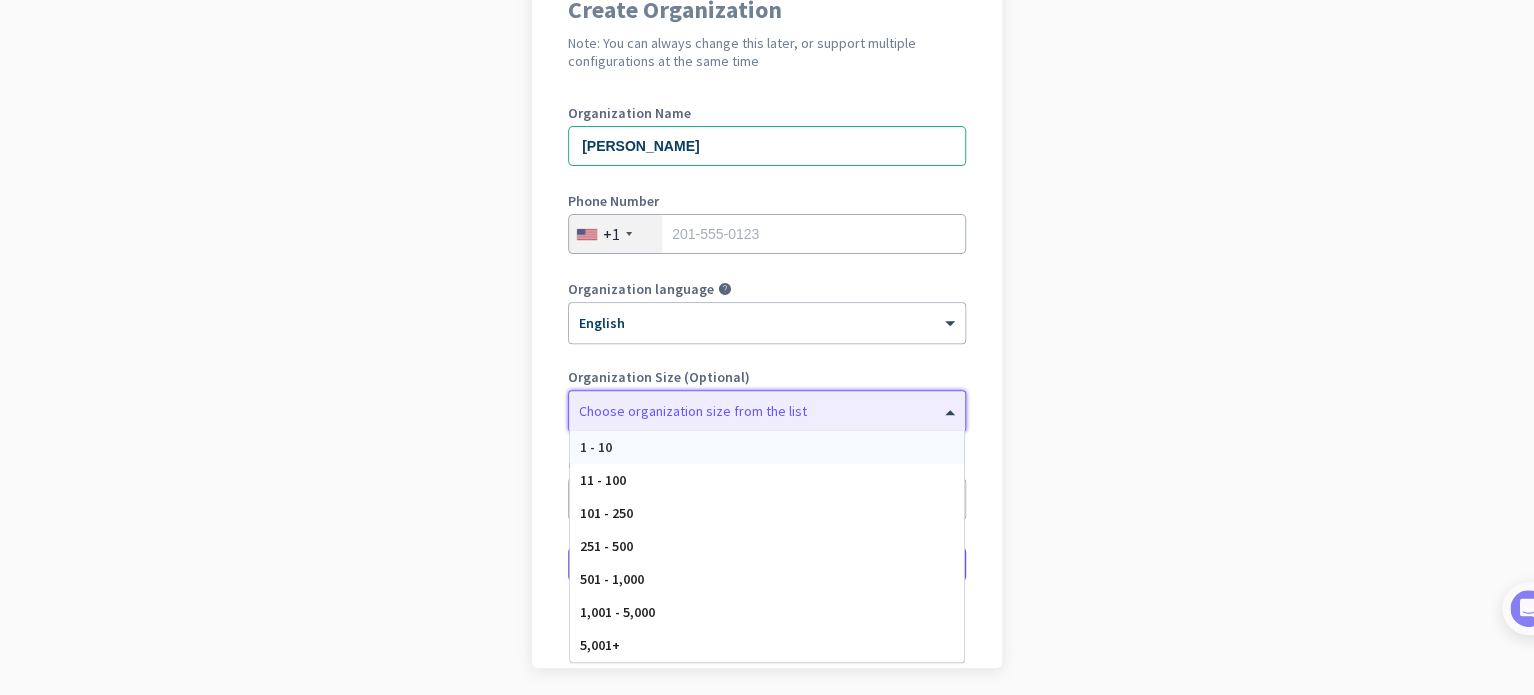 click 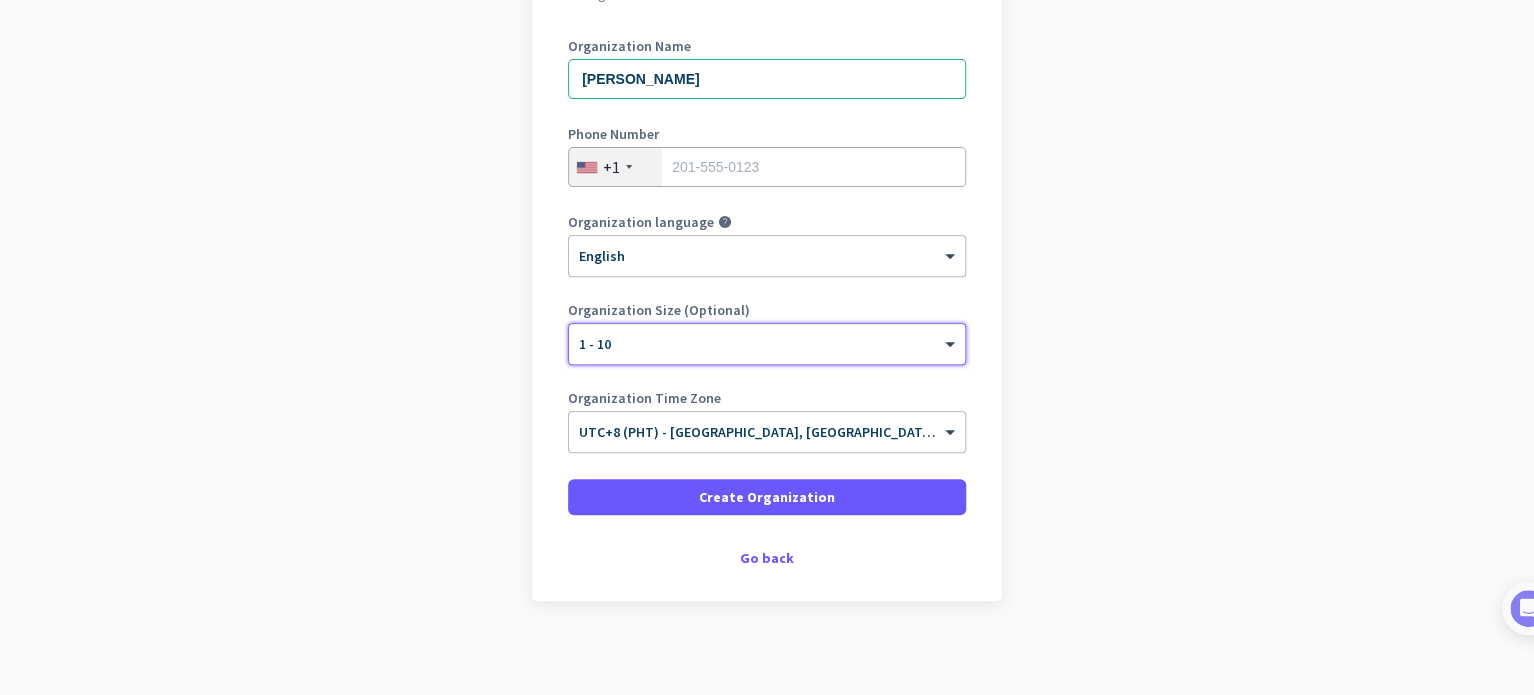 scroll, scrollTop: 272, scrollLeft: 0, axis: vertical 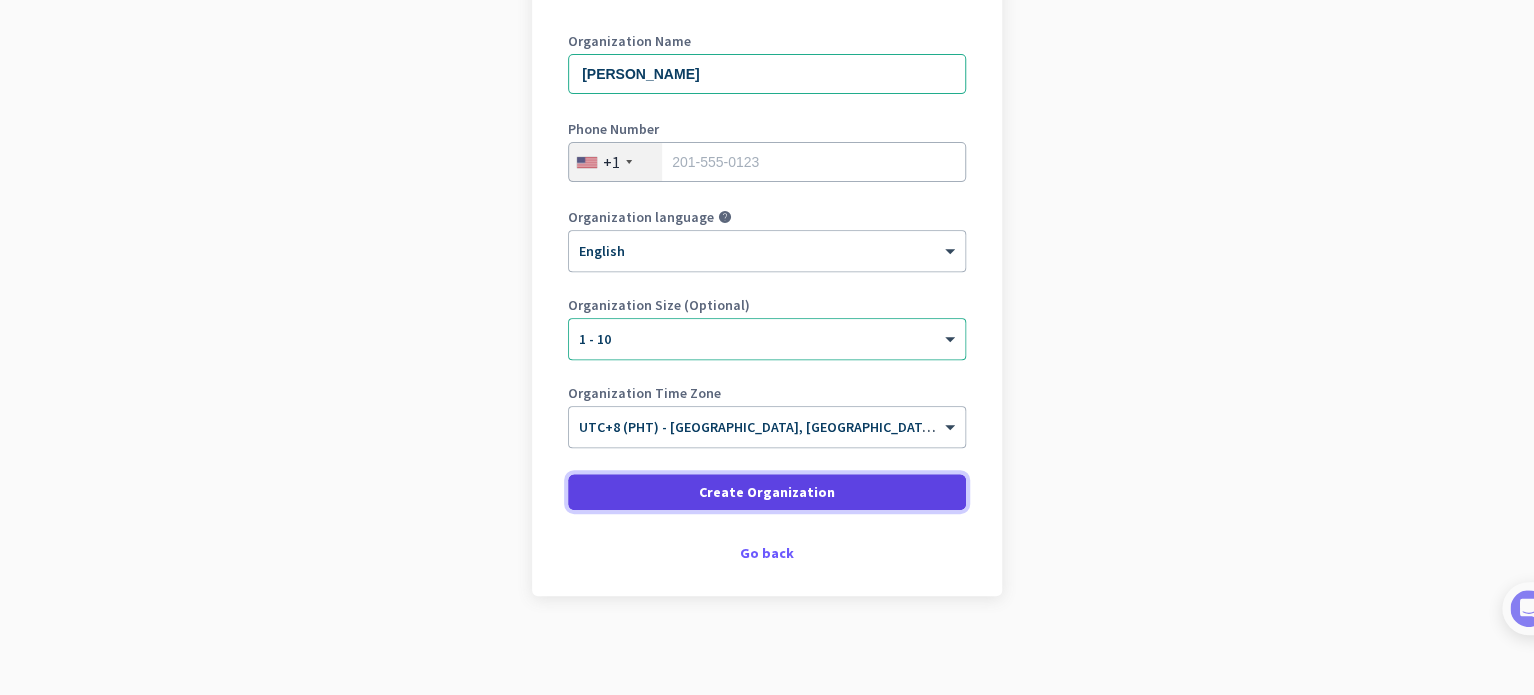 click on "Create Organization" 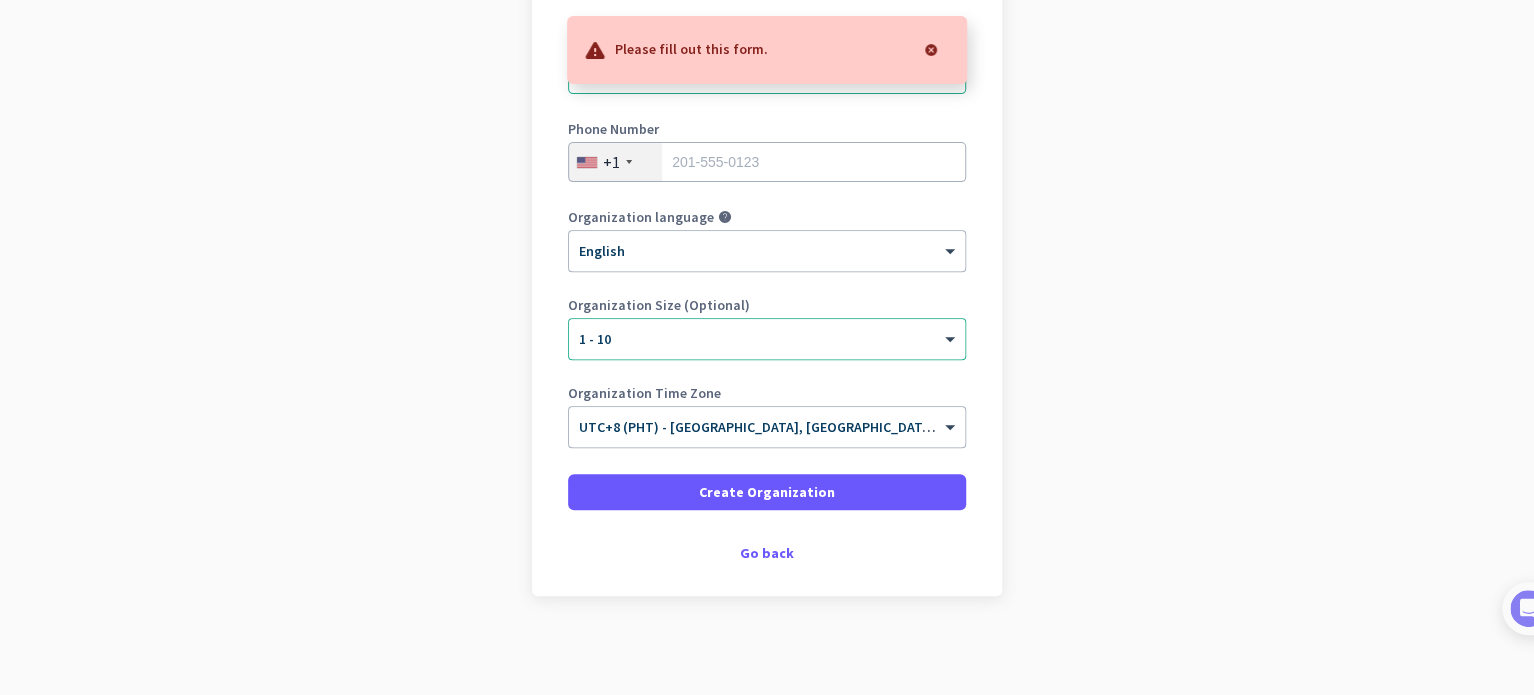click at bounding box center (931, 50) 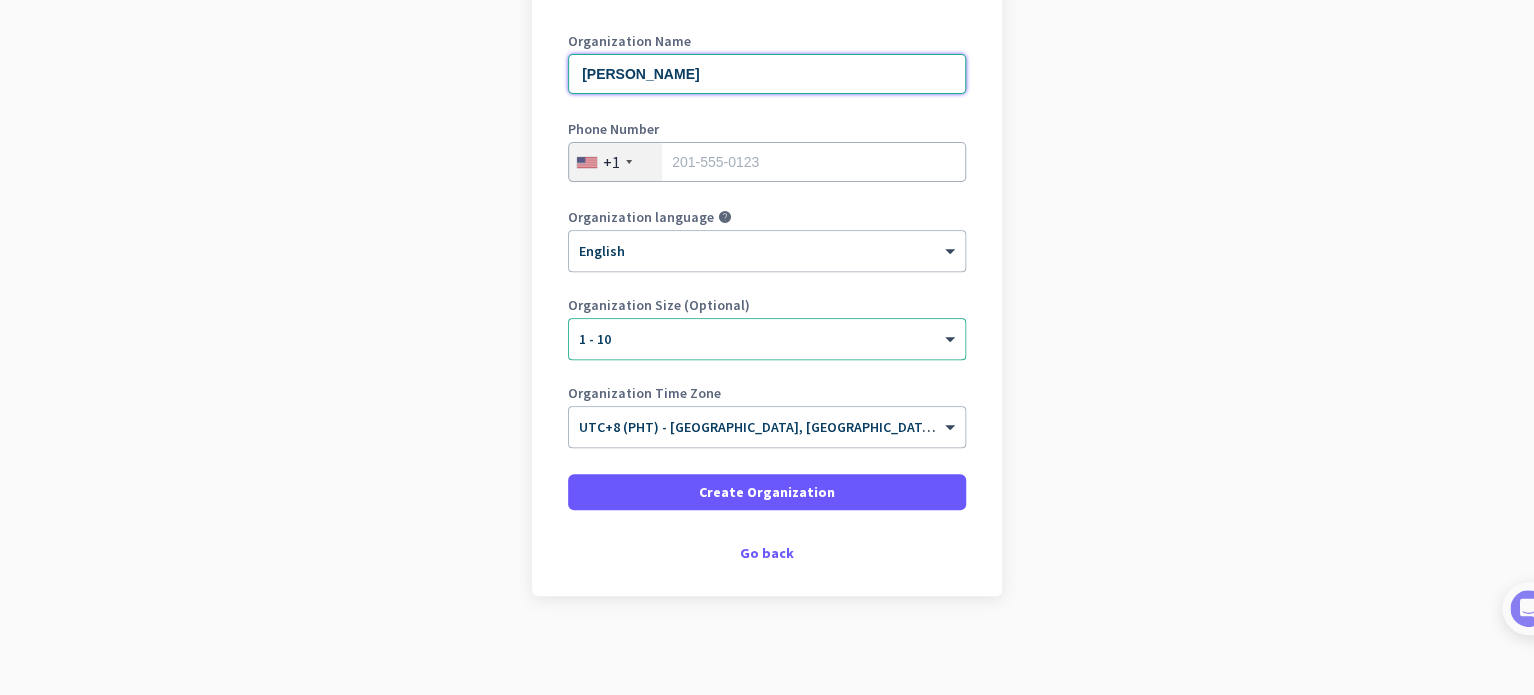 click on "[PERSON_NAME]" 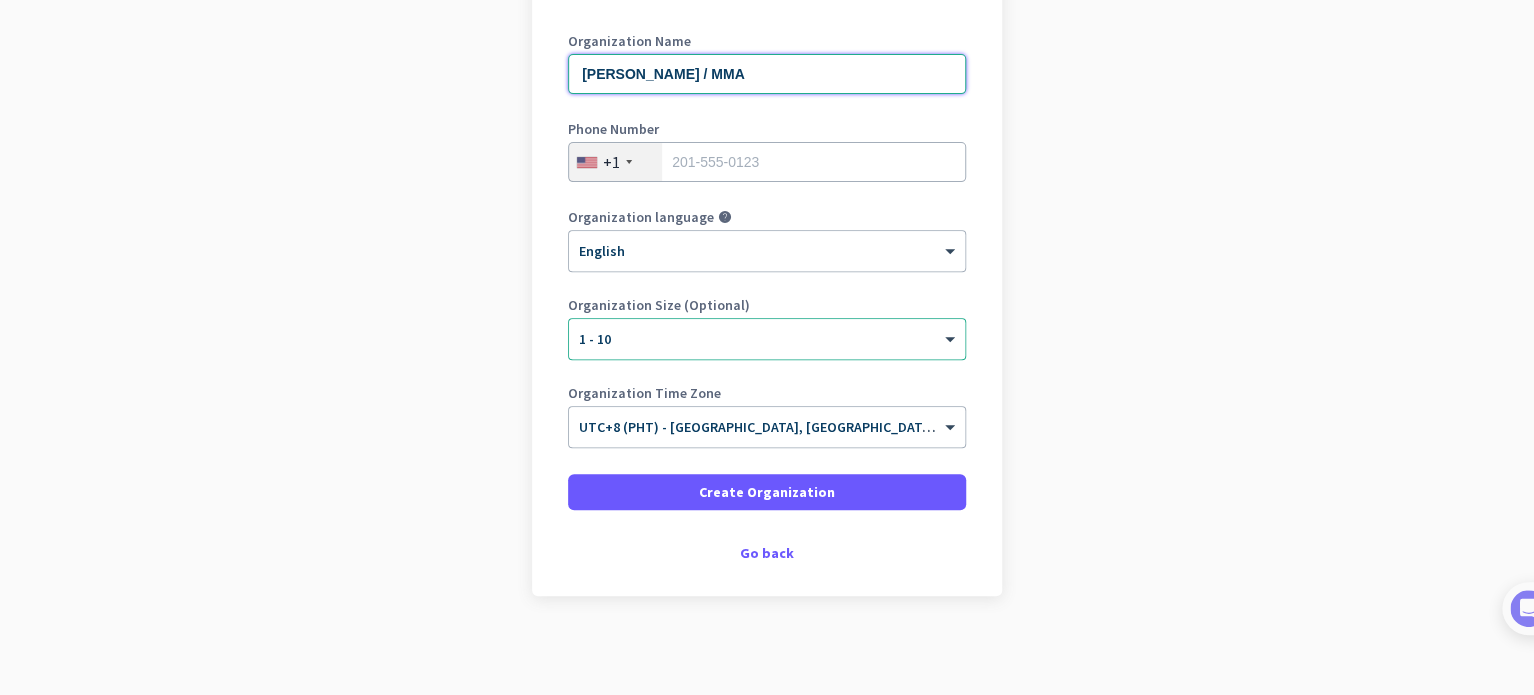 type on "[PERSON_NAME] / MMA" 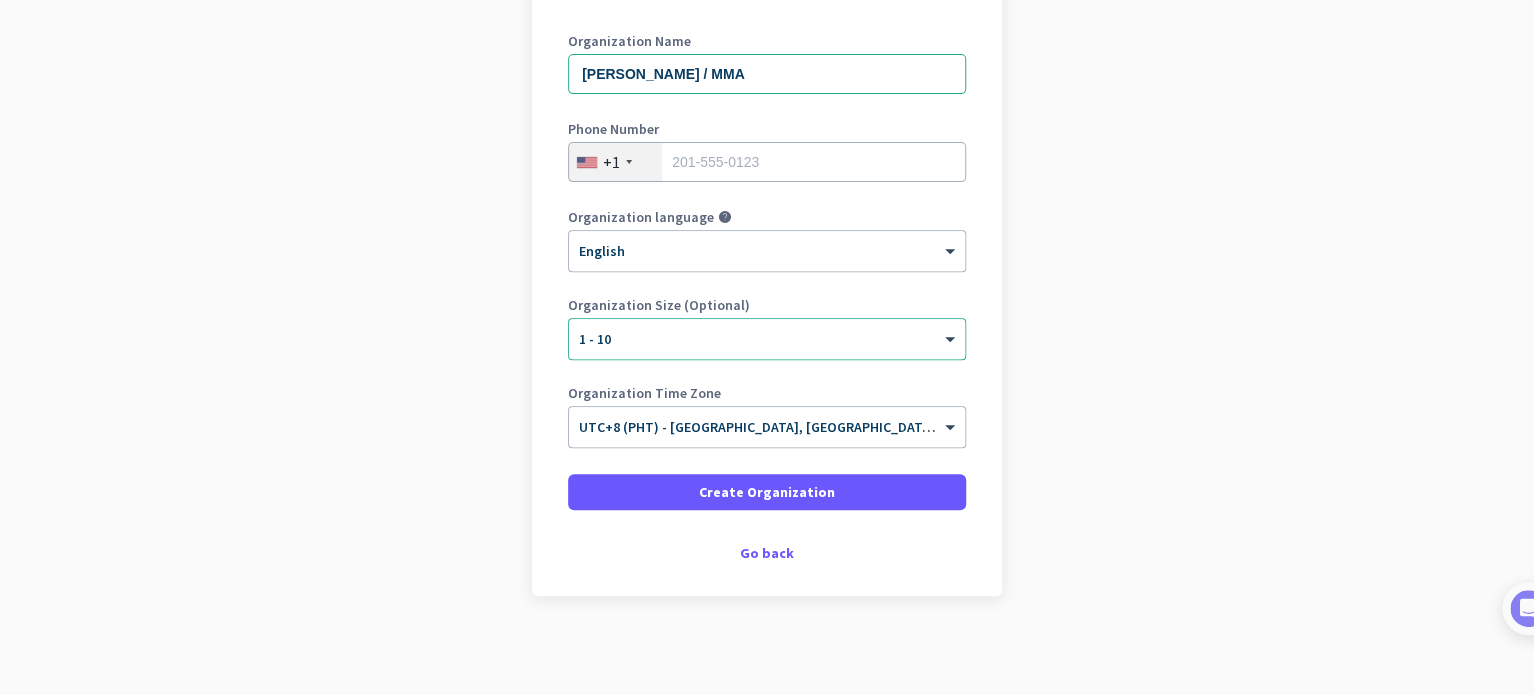click on "+1" 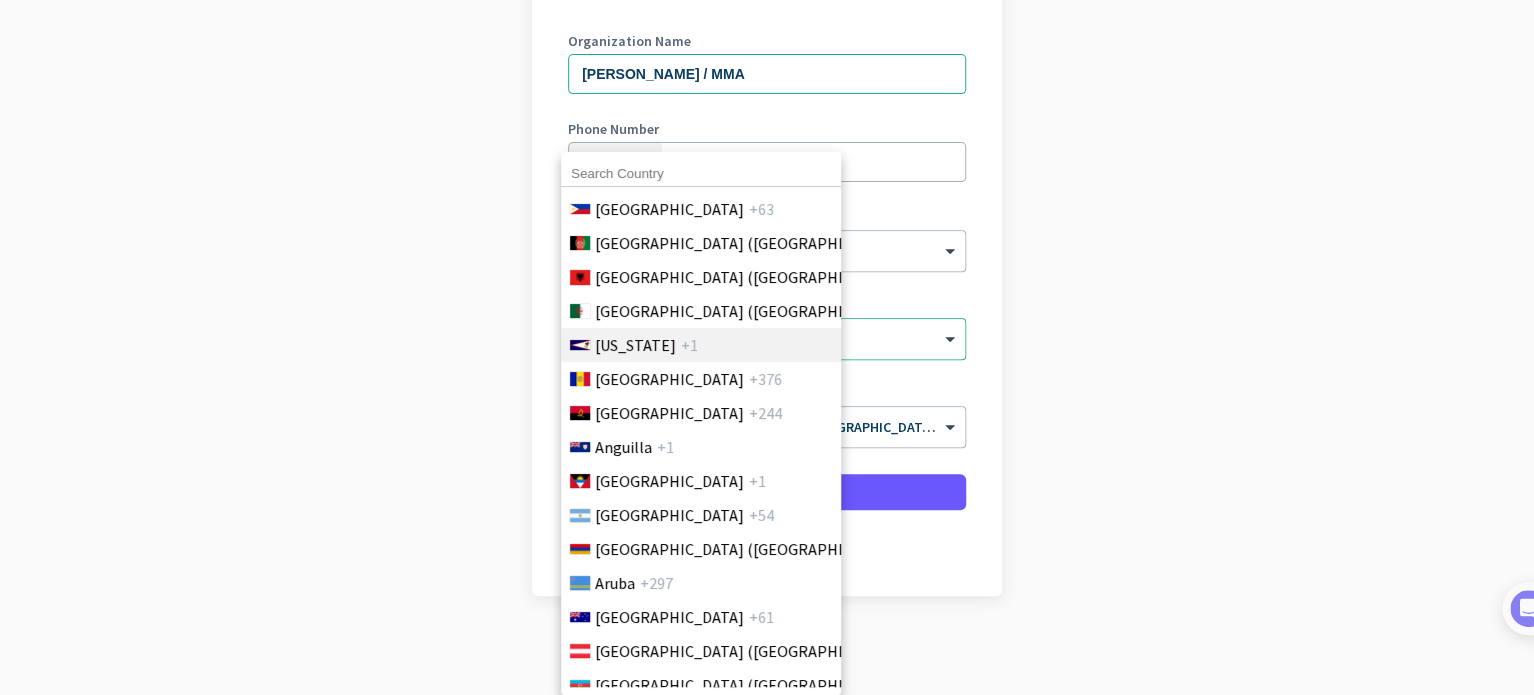 scroll, scrollTop: 200, scrollLeft: 0, axis: vertical 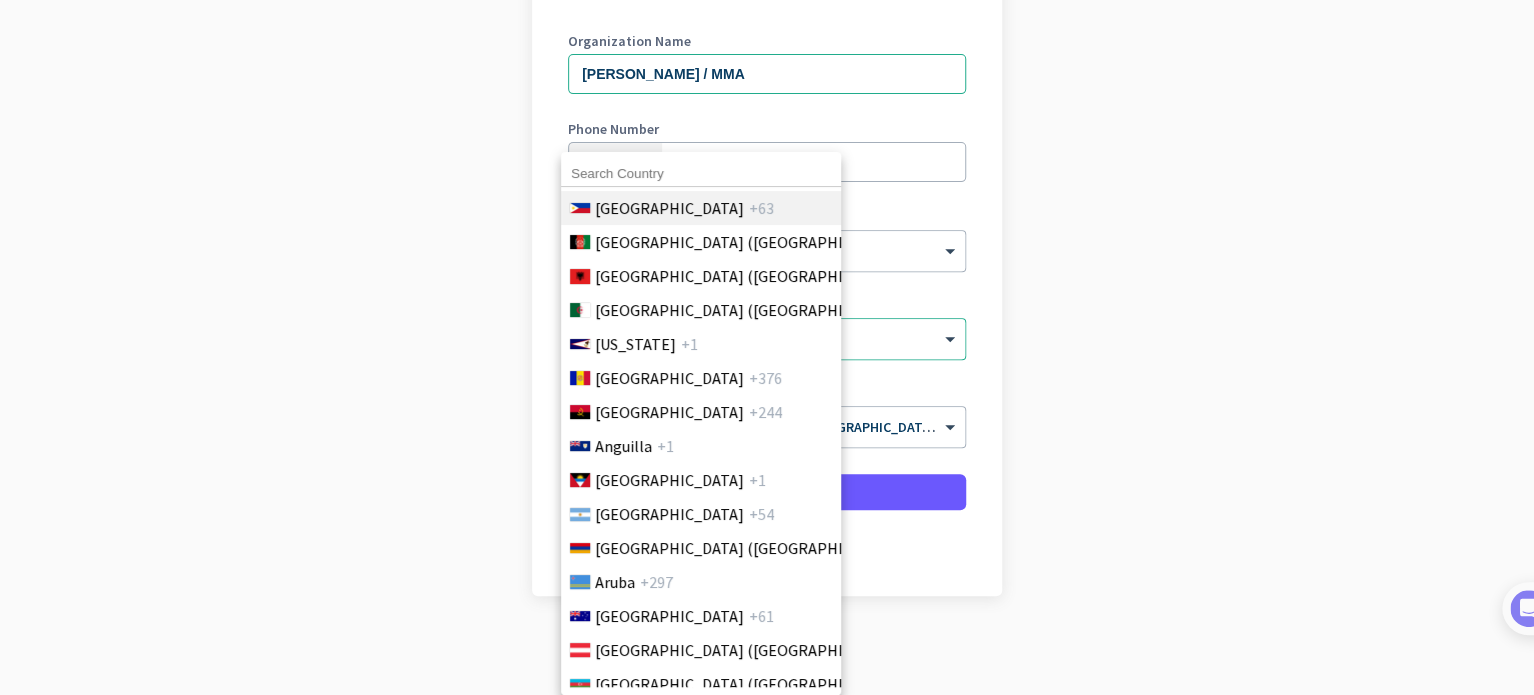 click on "[GEOGRAPHIC_DATA]" at bounding box center [669, 208] 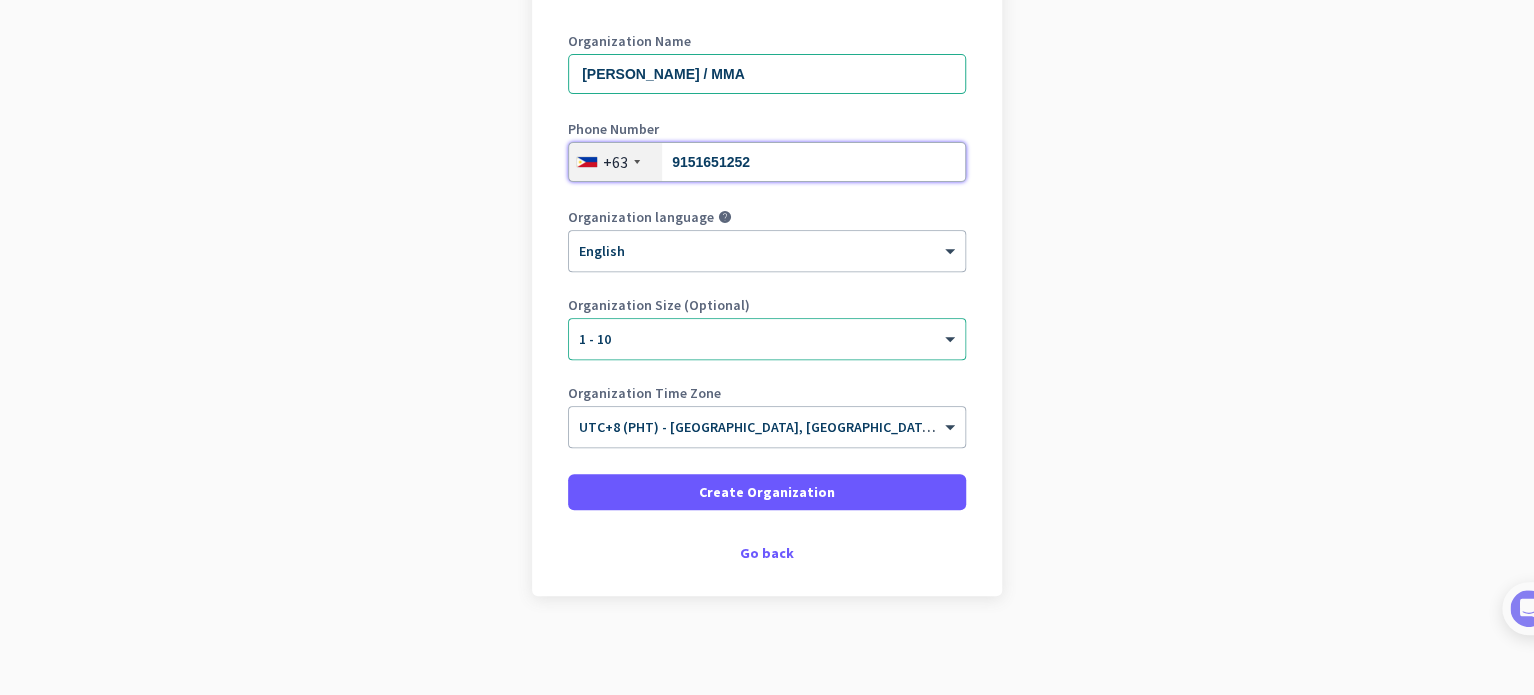 type on "09151651252" 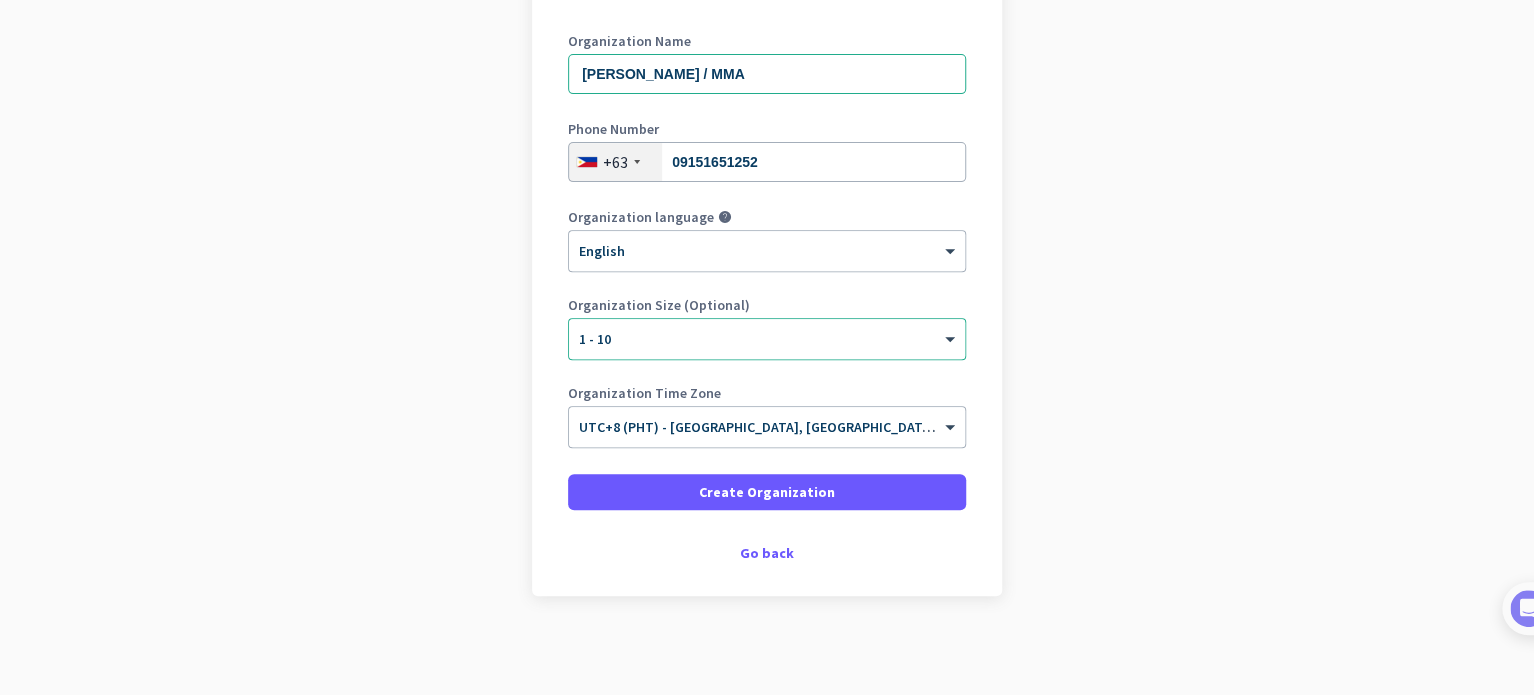 type on "JALA-JALA" 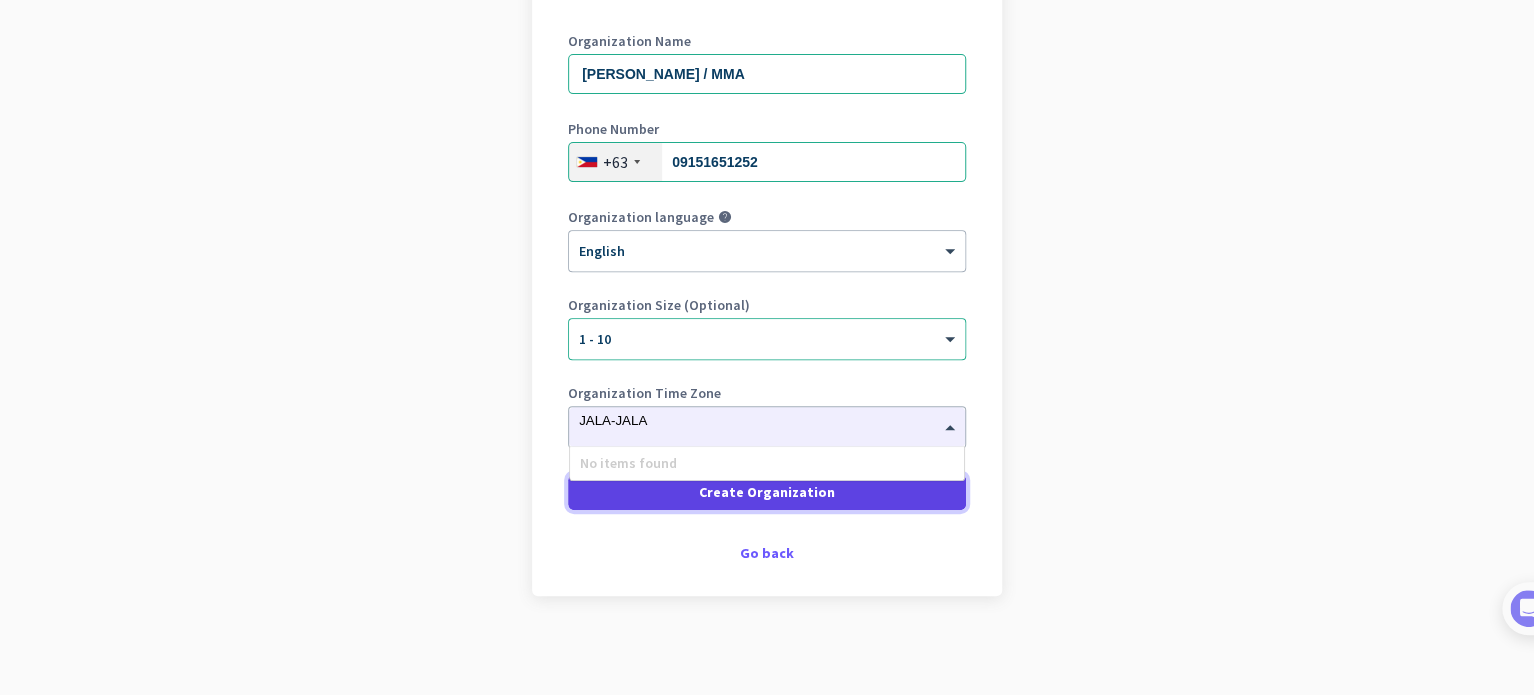click on "Create Organization" 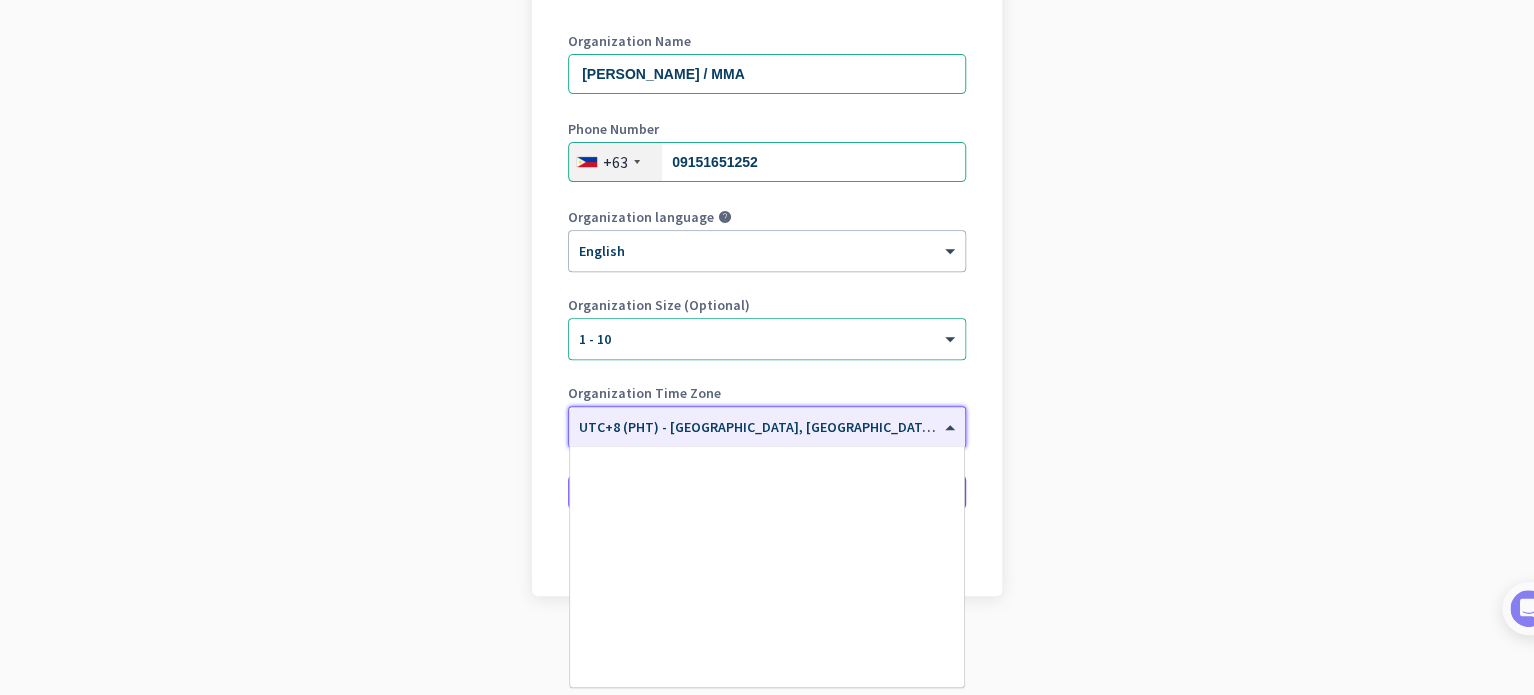 scroll, scrollTop: 8943, scrollLeft: 0, axis: vertical 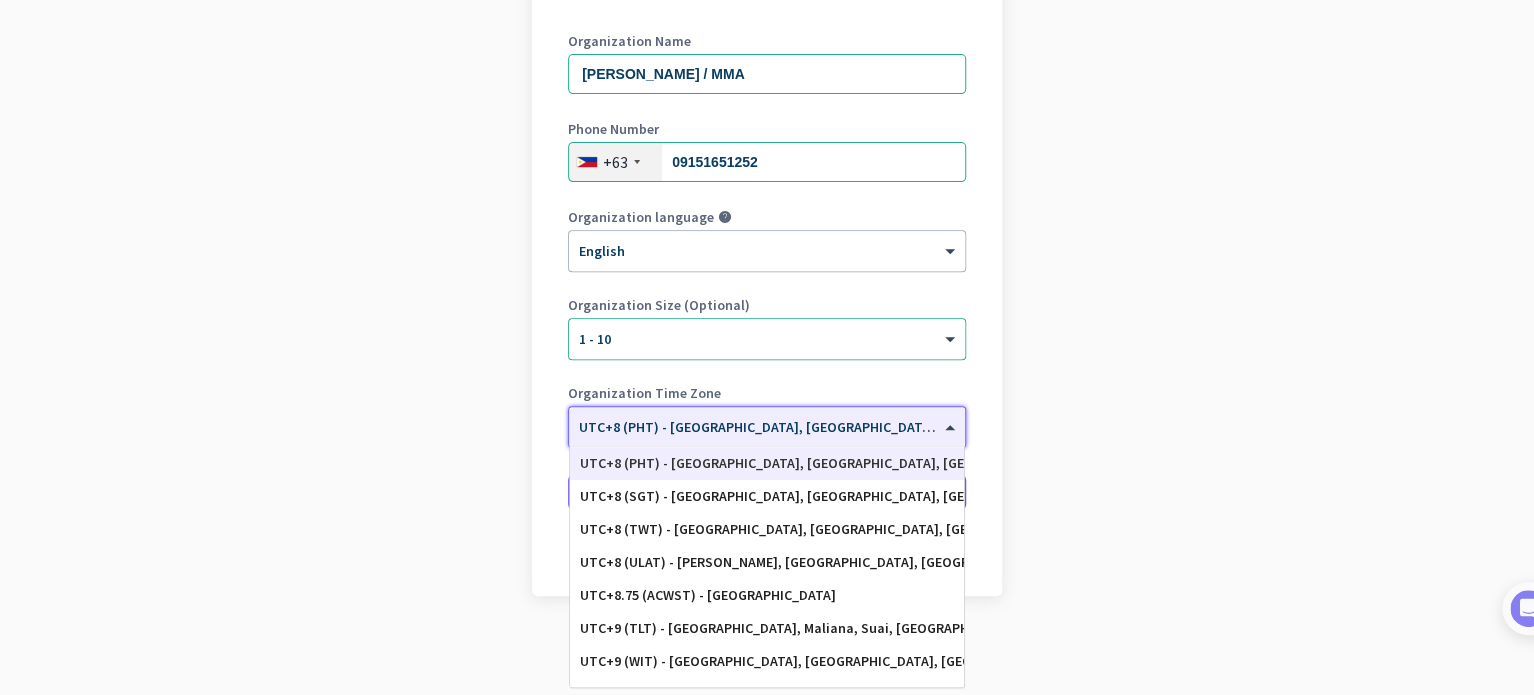 click 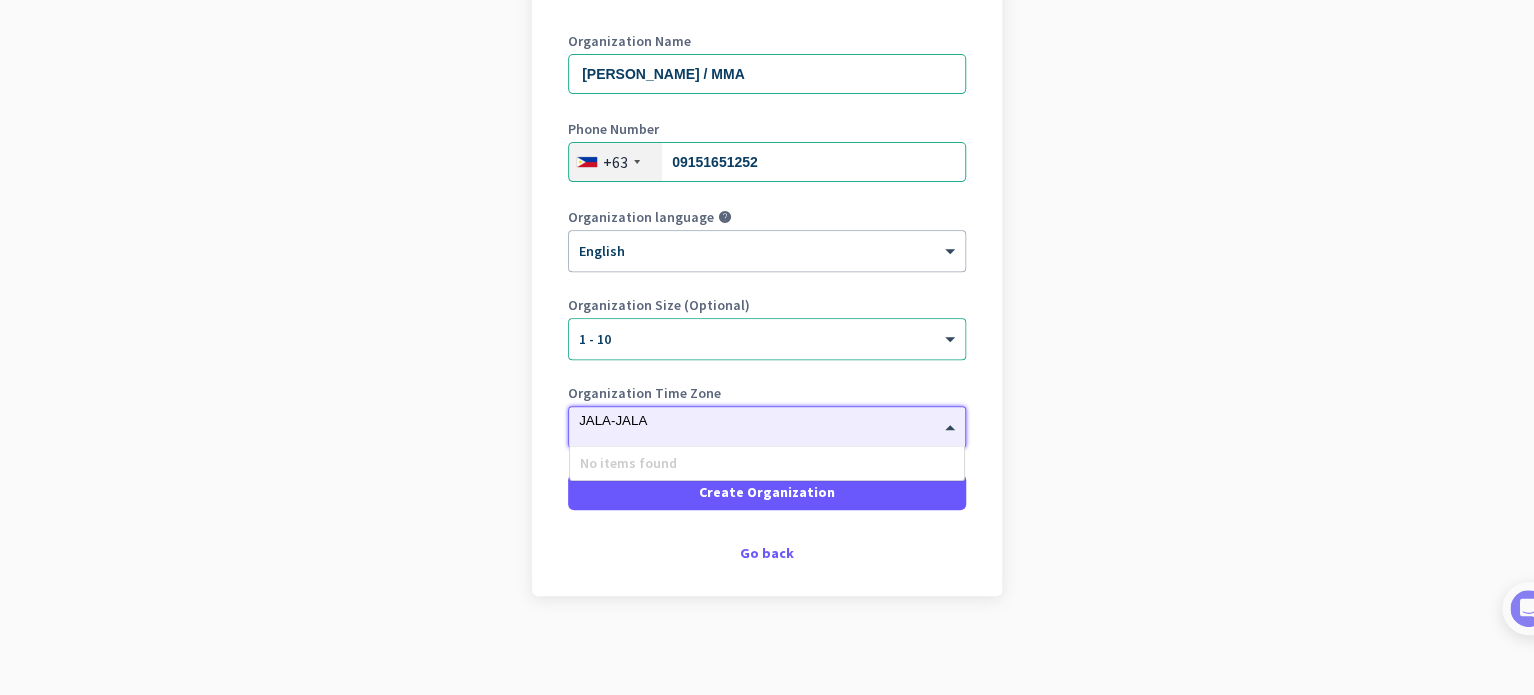 scroll, scrollTop: 0, scrollLeft: 0, axis: both 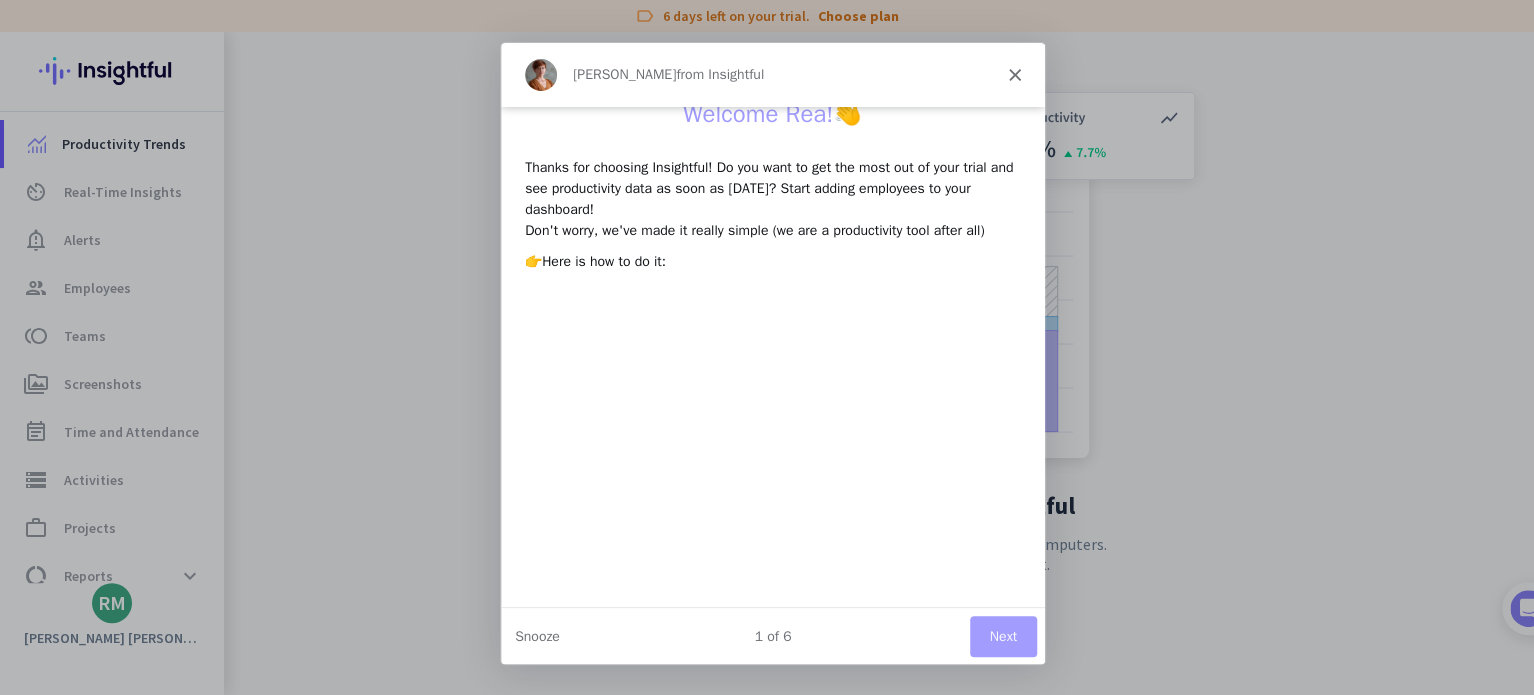 click 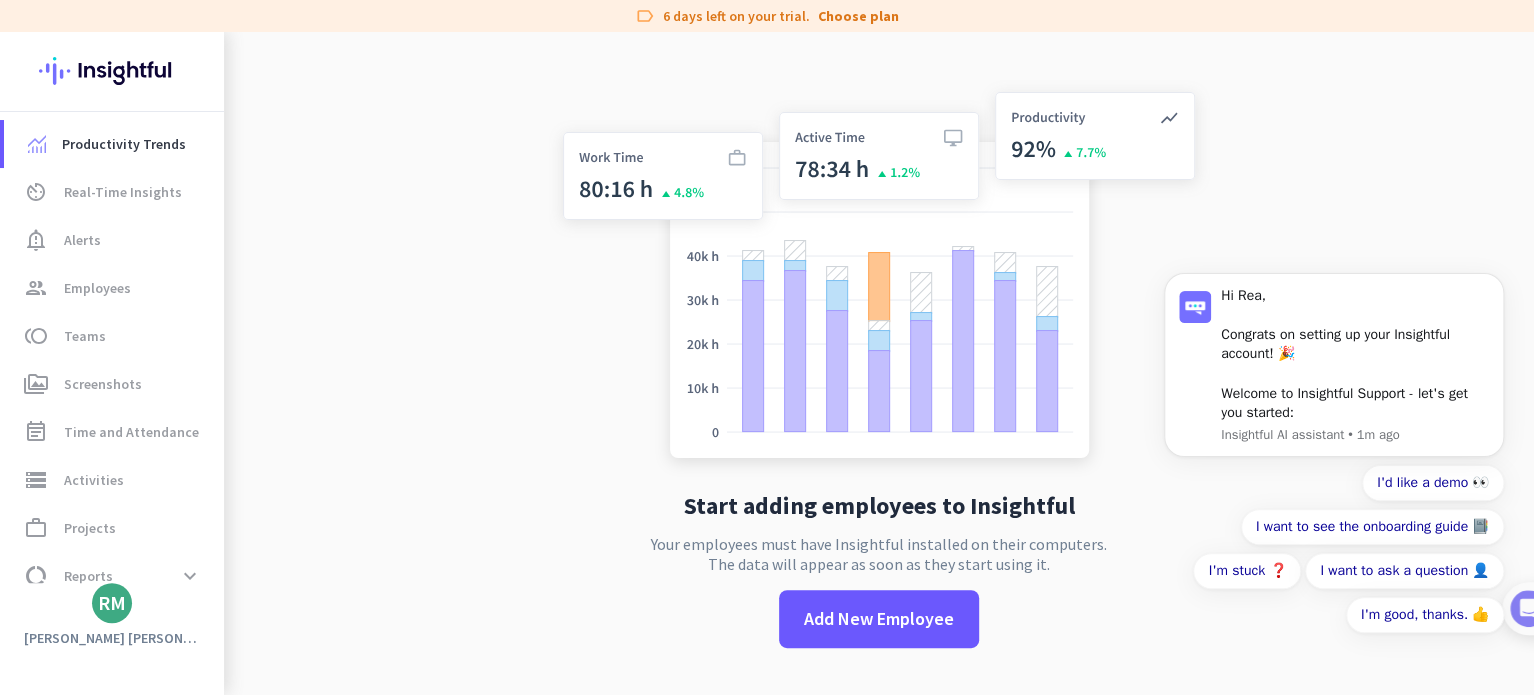 scroll, scrollTop: 0, scrollLeft: 0, axis: both 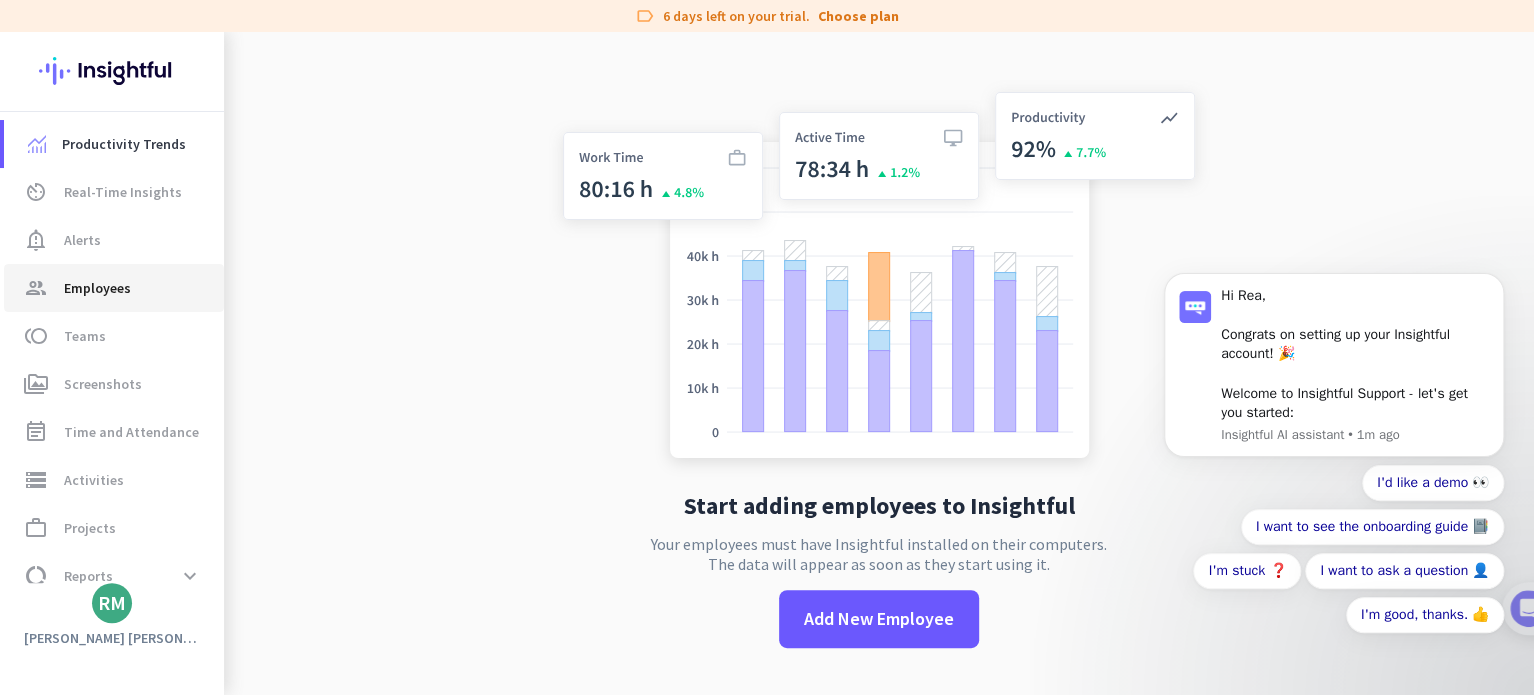 click on "group  Employees" 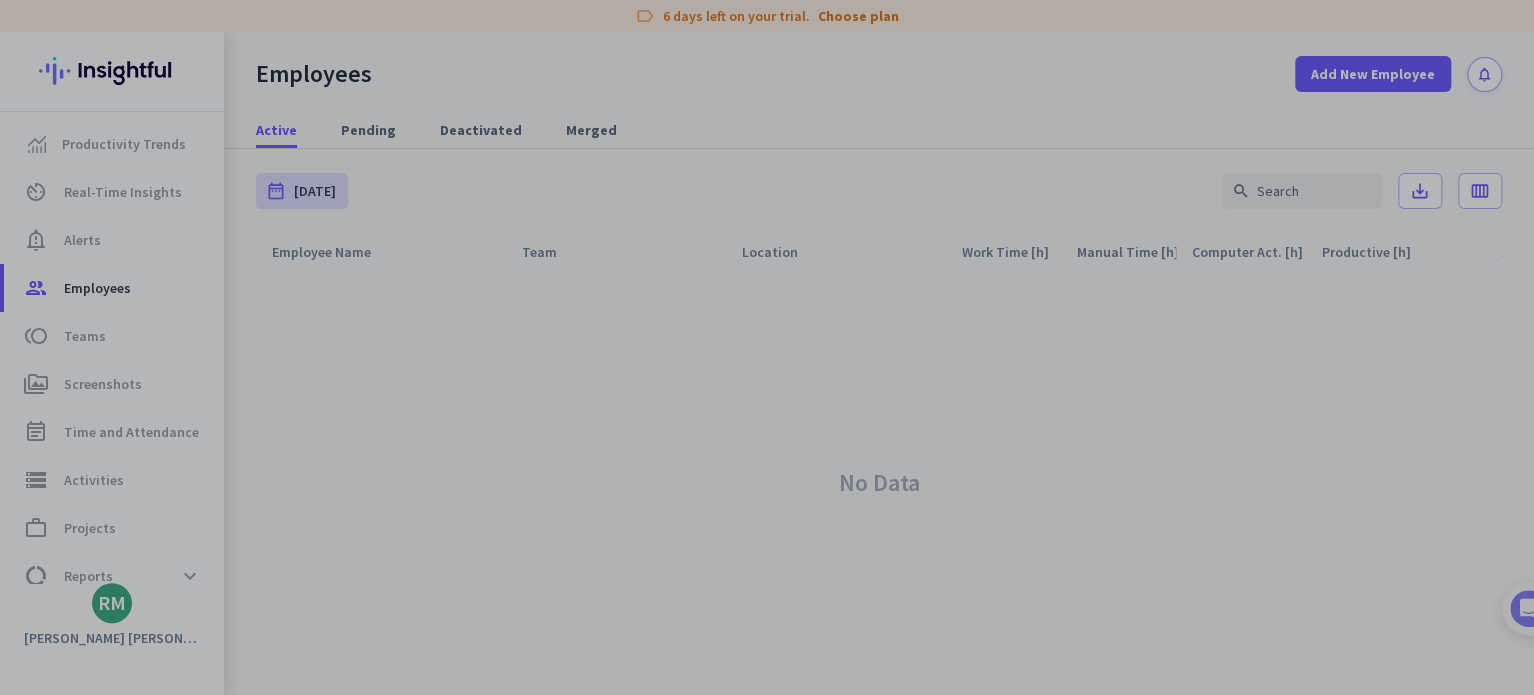 scroll, scrollTop: 0, scrollLeft: 0, axis: both 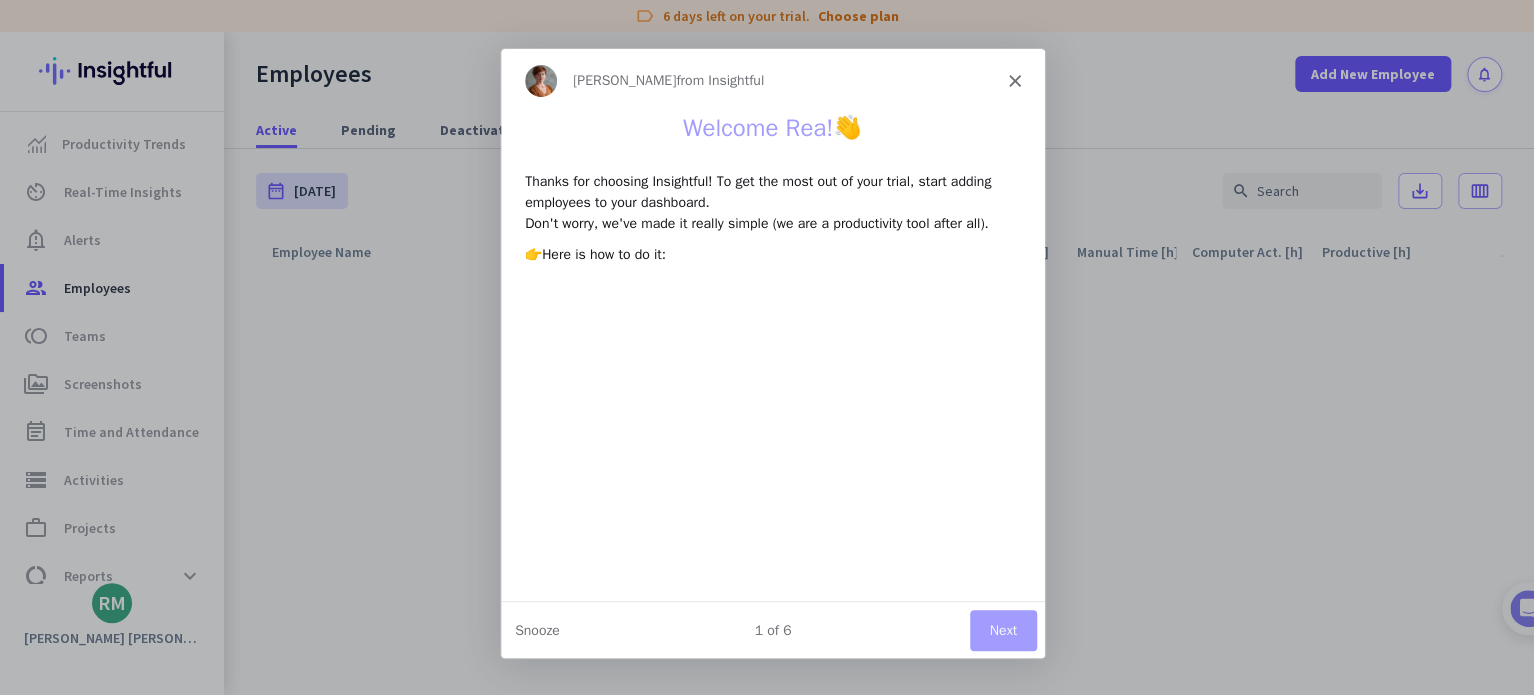 click 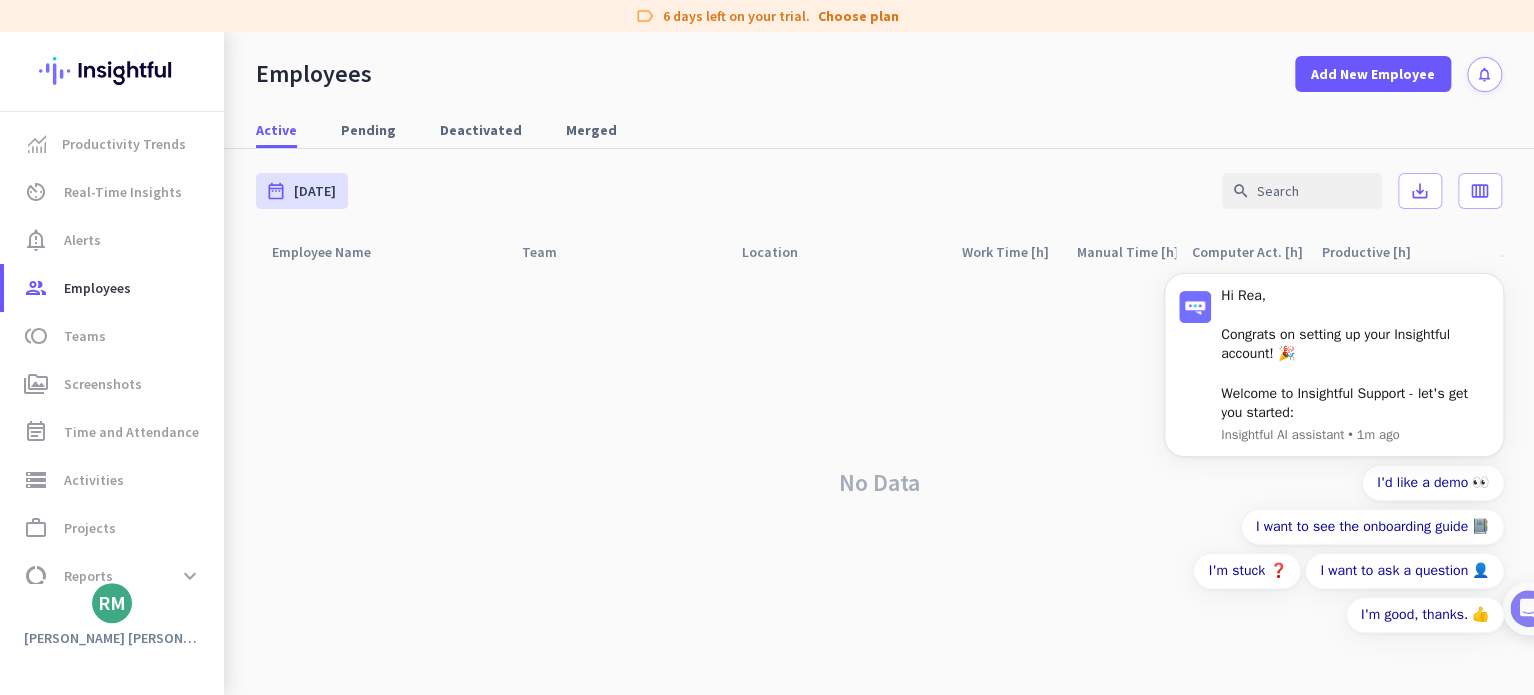 scroll, scrollTop: 0, scrollLeft: 0, axis: both 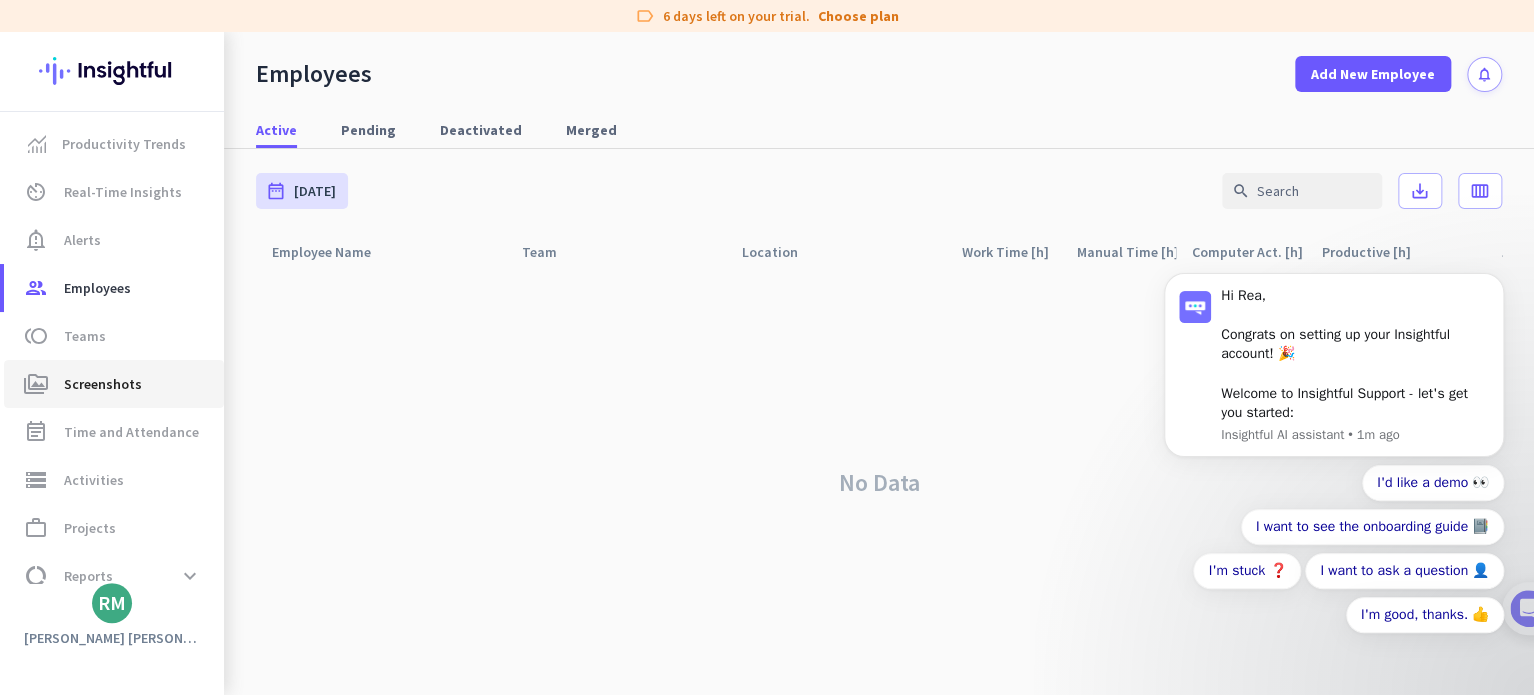 click on "Screenshots" 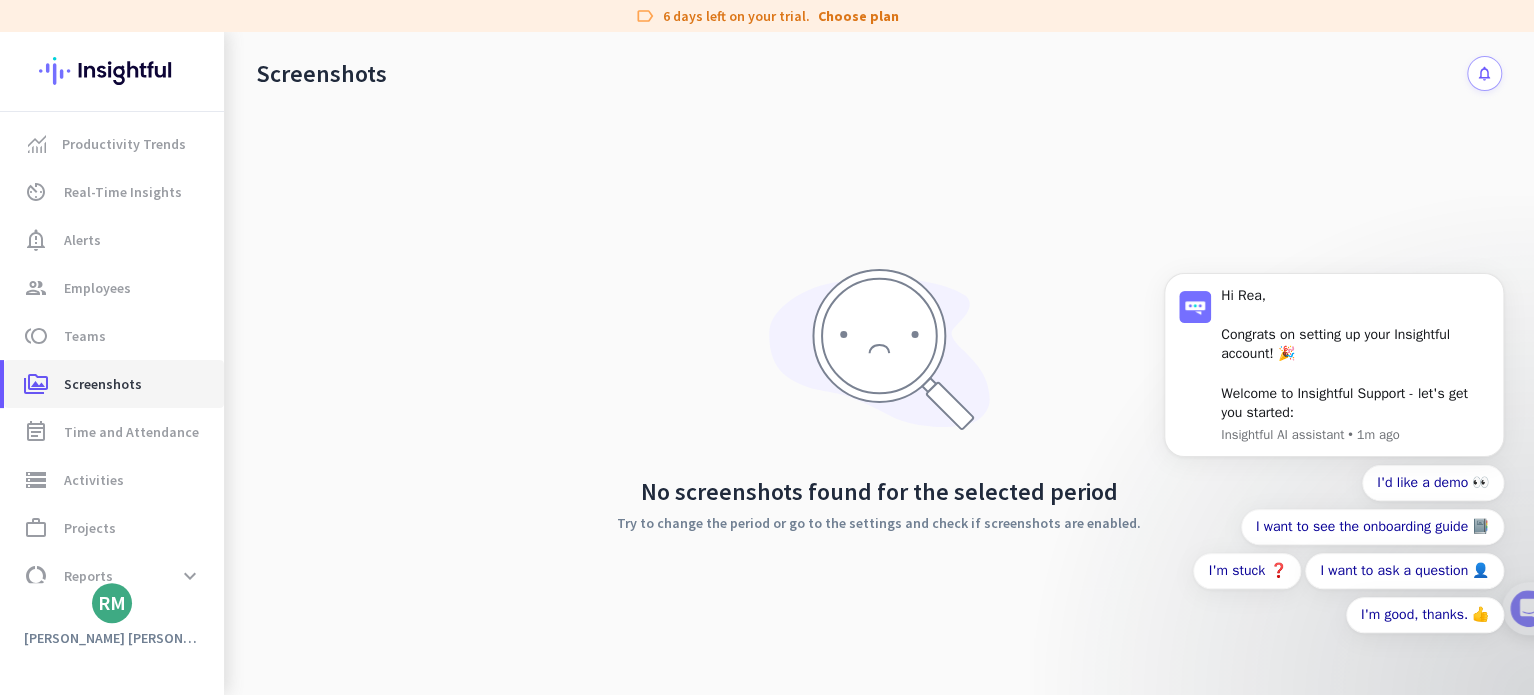 scroll, scrollTop: 79, scrollLeft: 0, axis: vertical 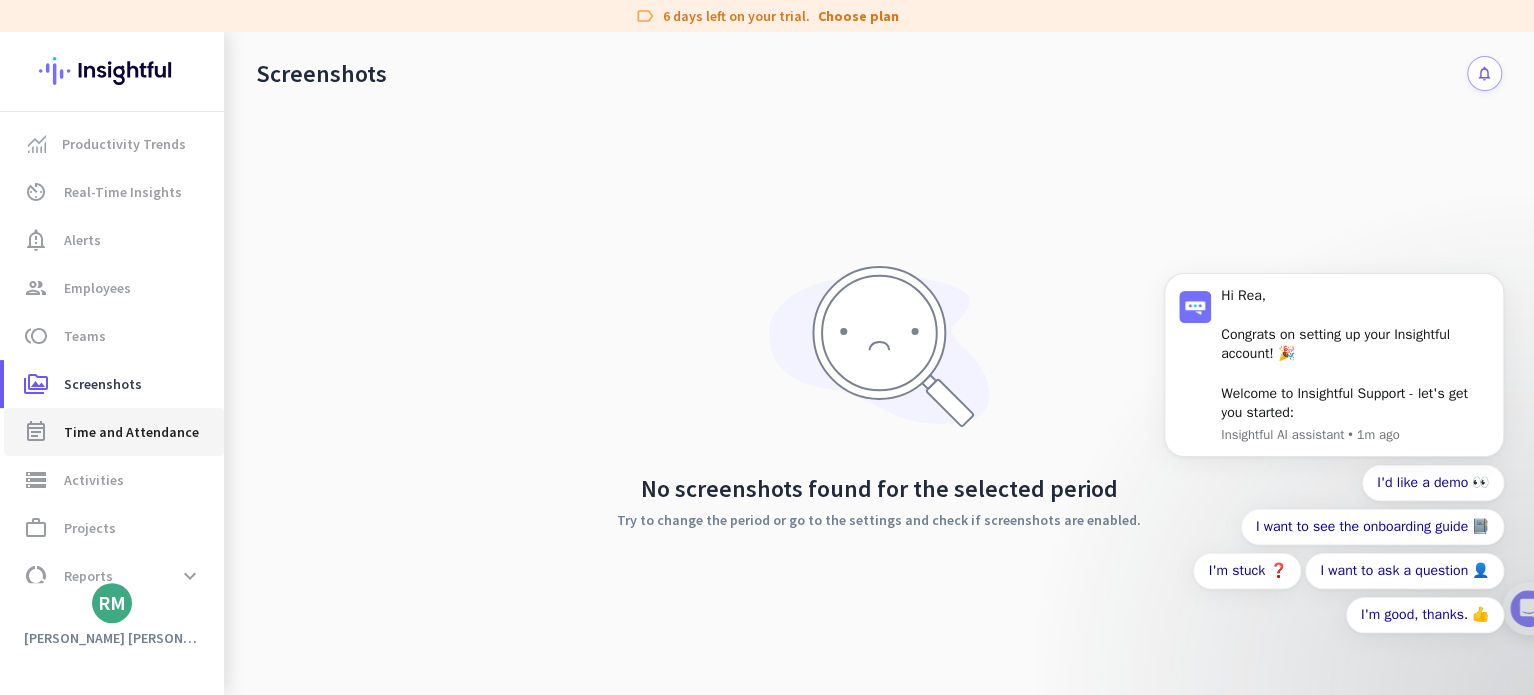 click on "Time and Attendance" 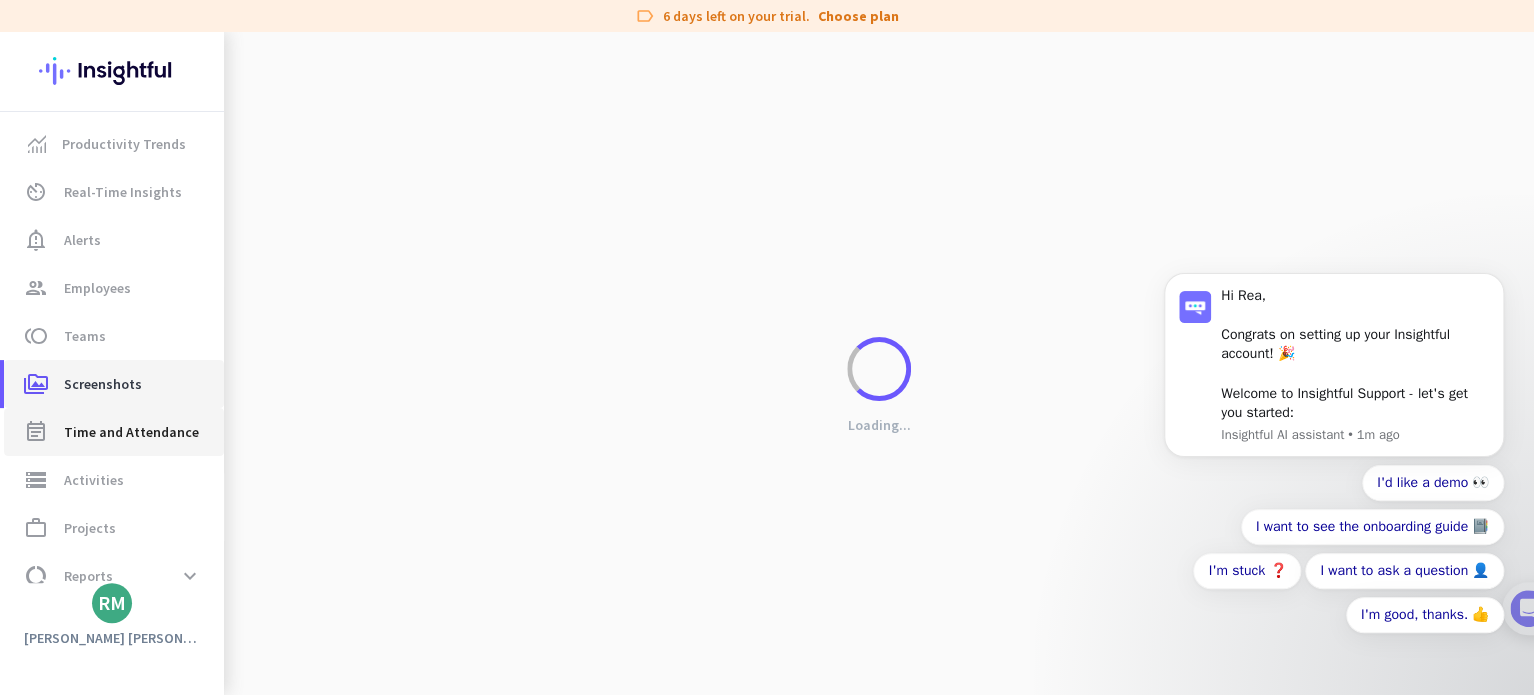scroll, scrollTop: 0, scrollLeft: 0, axis: both 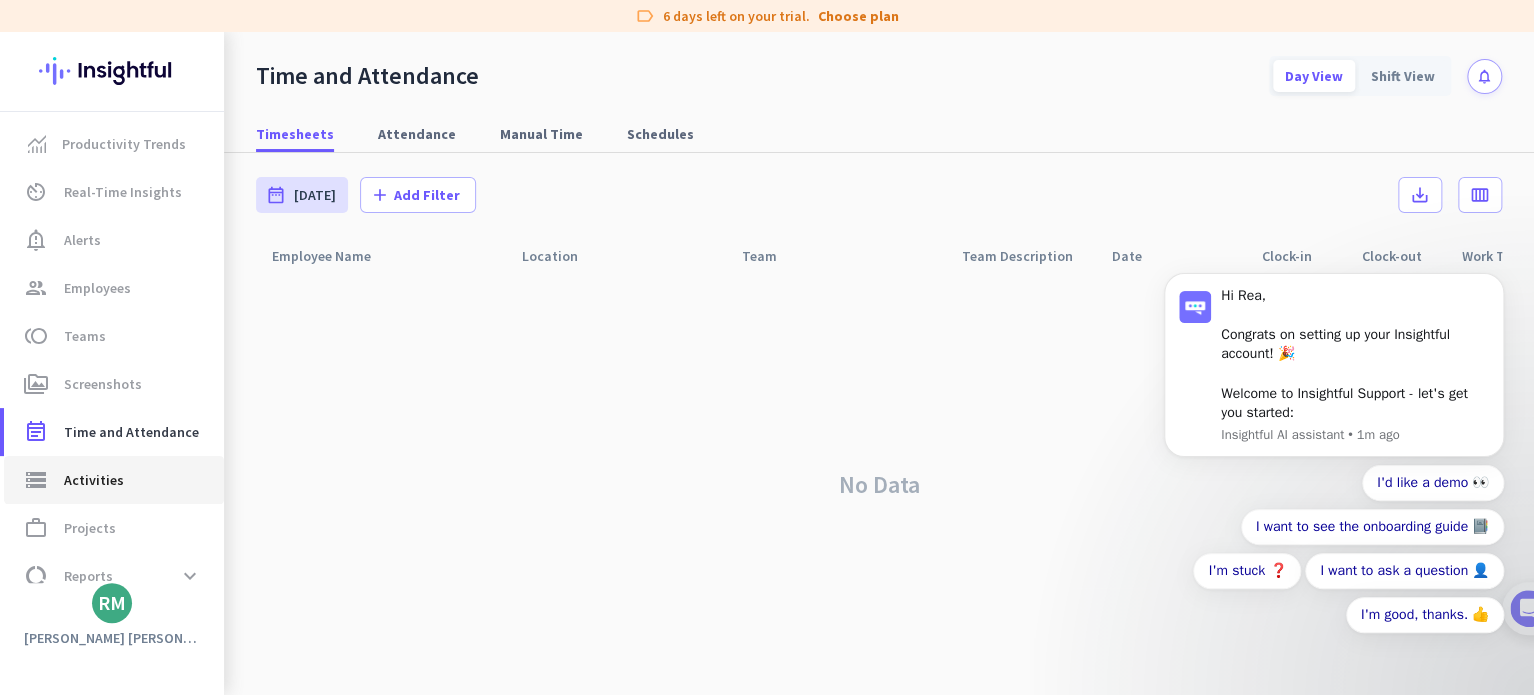 click on "Activities" 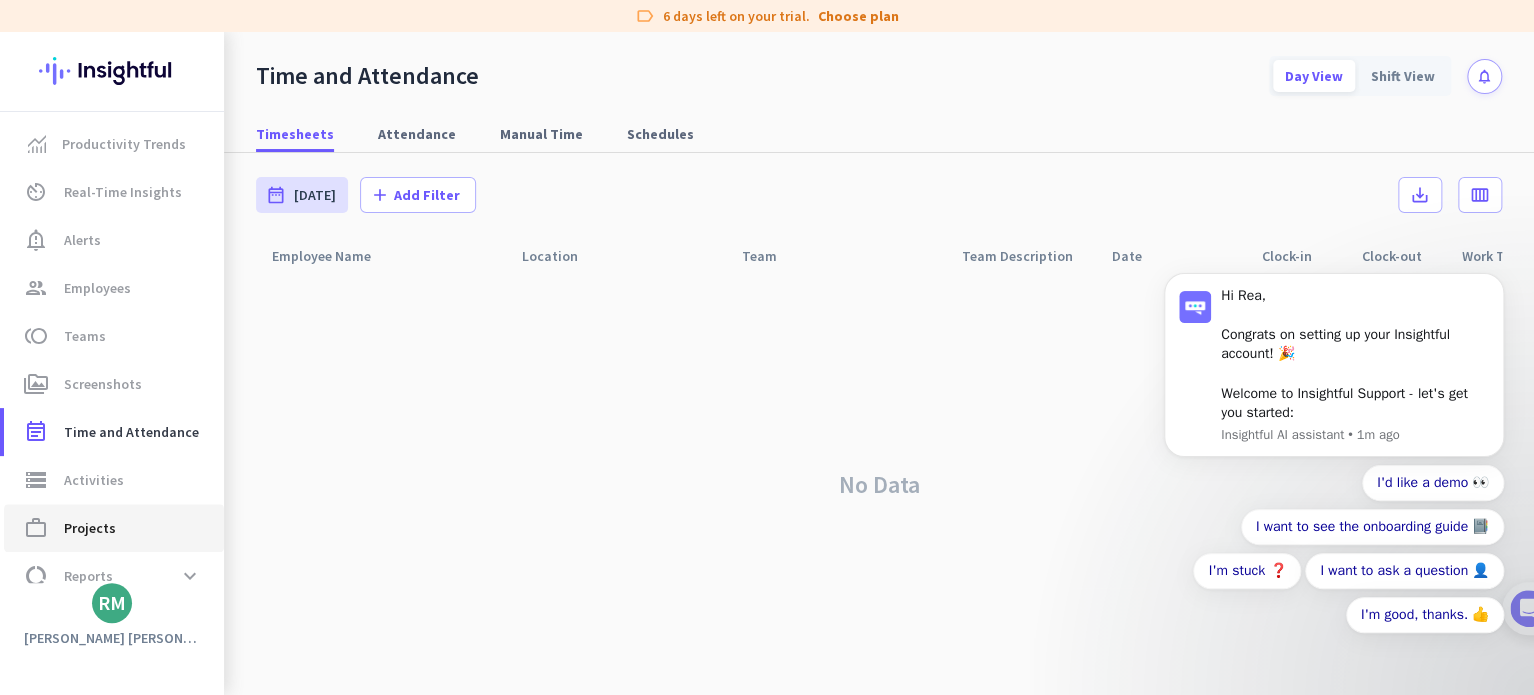 click on "work_outline  Projects" 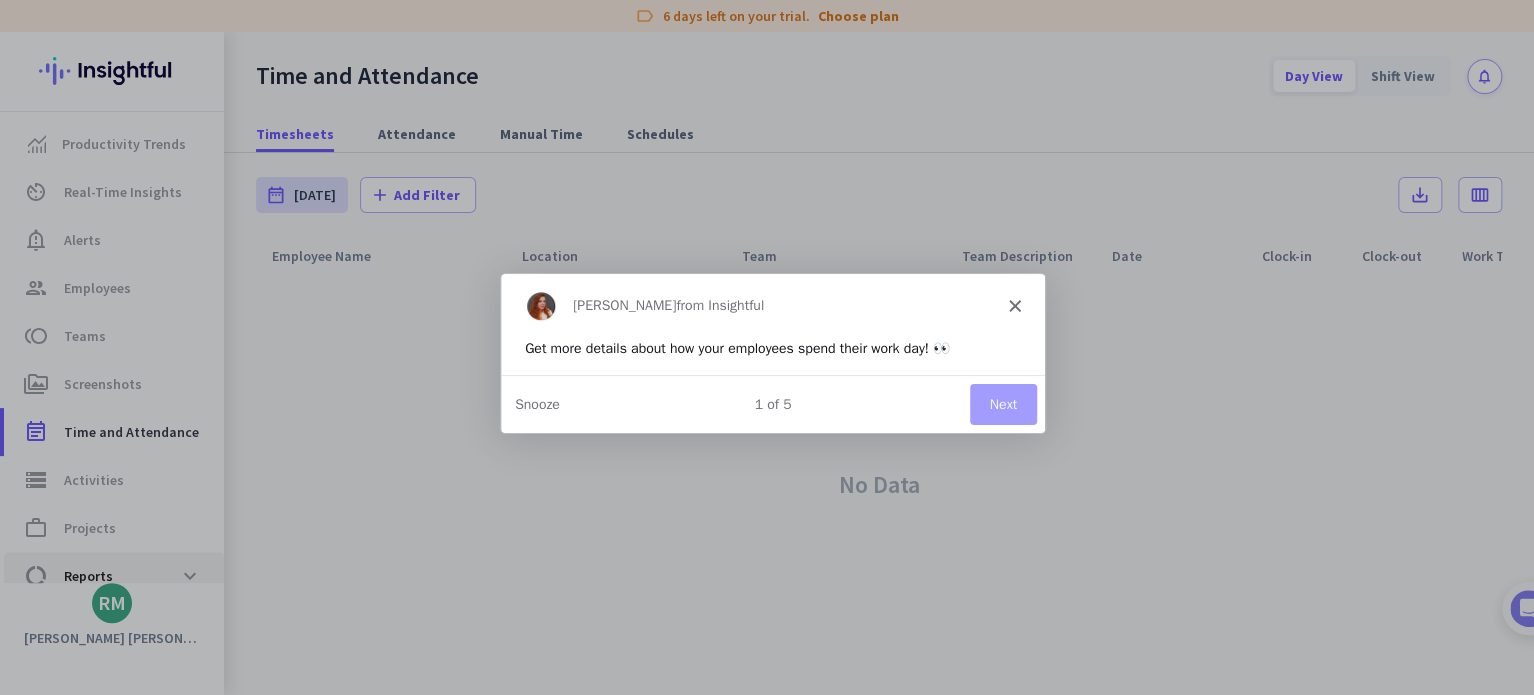 scroll, scrollTop: 0, scrollLeft: 0, axis: both 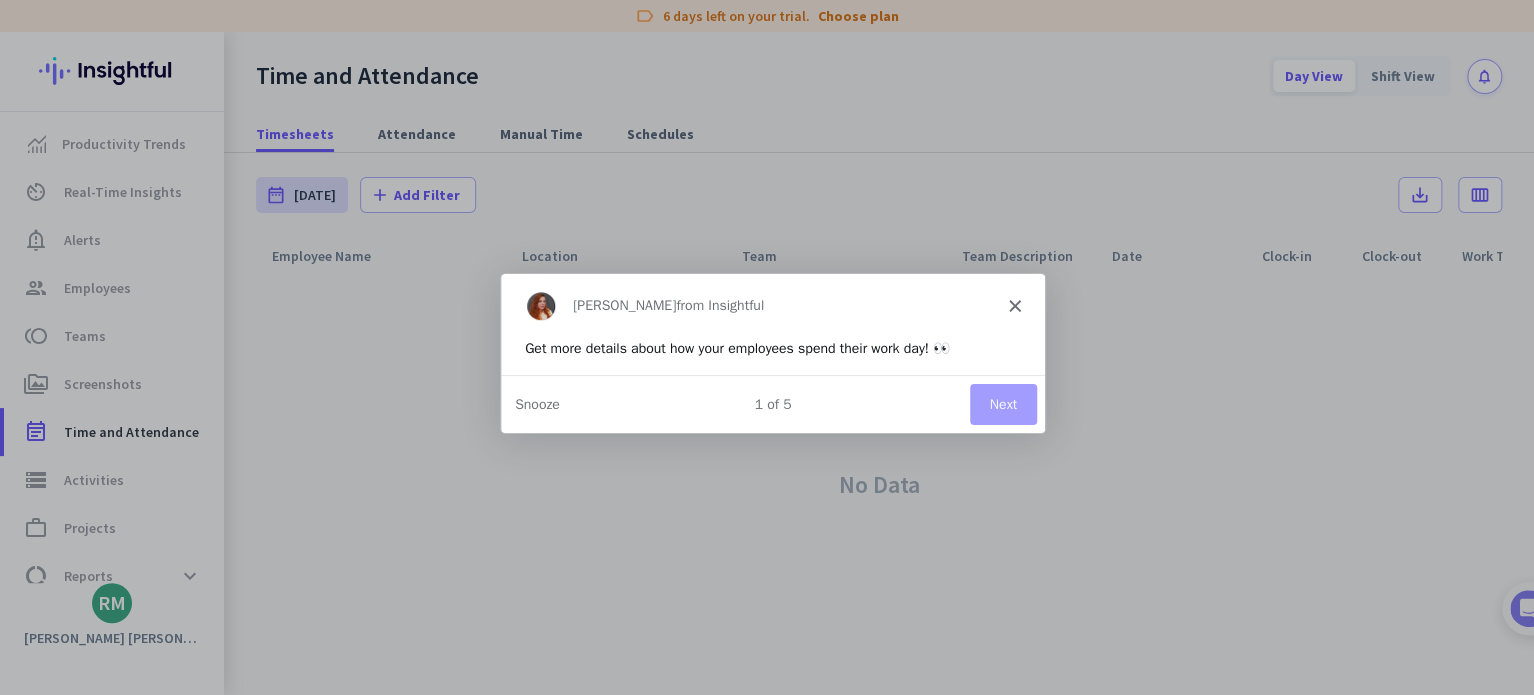 click 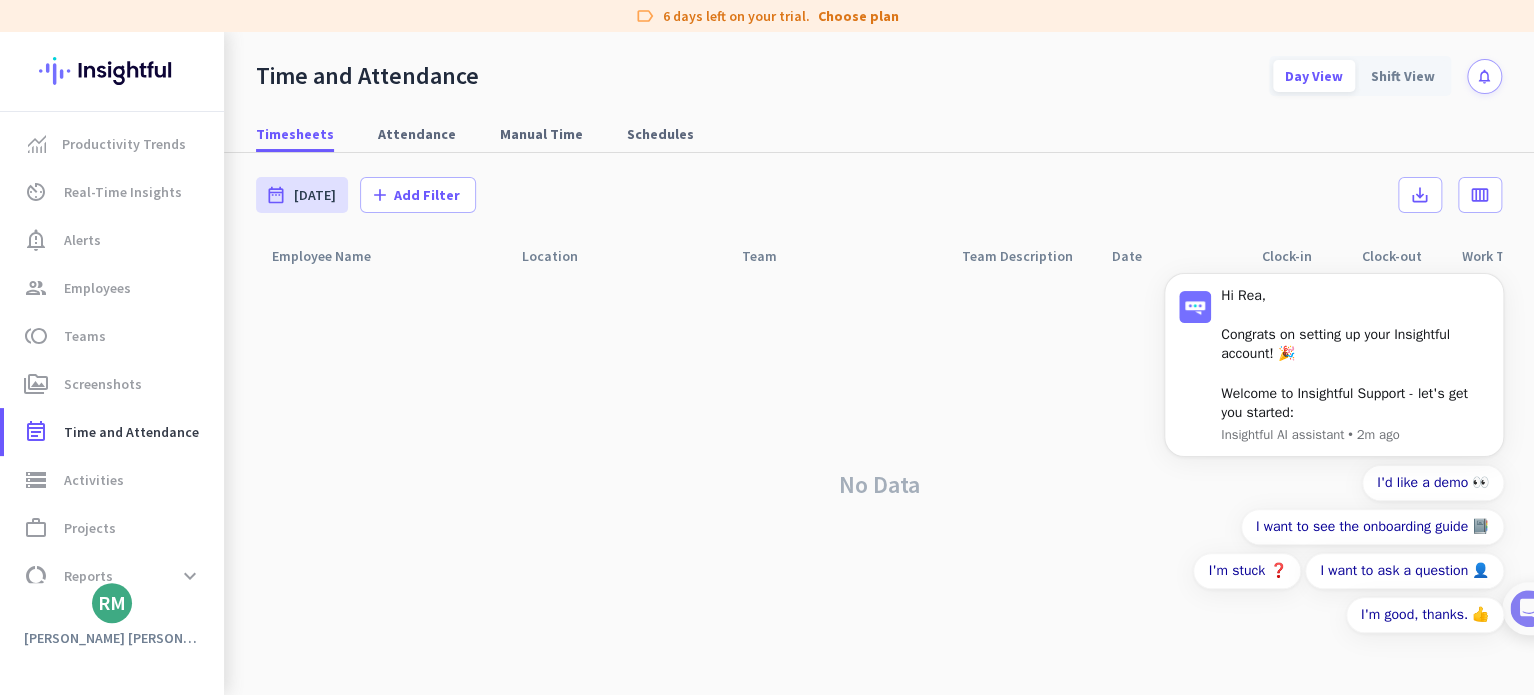 scroll, scrollTop: 0, scrollLeft: 0, axis: both 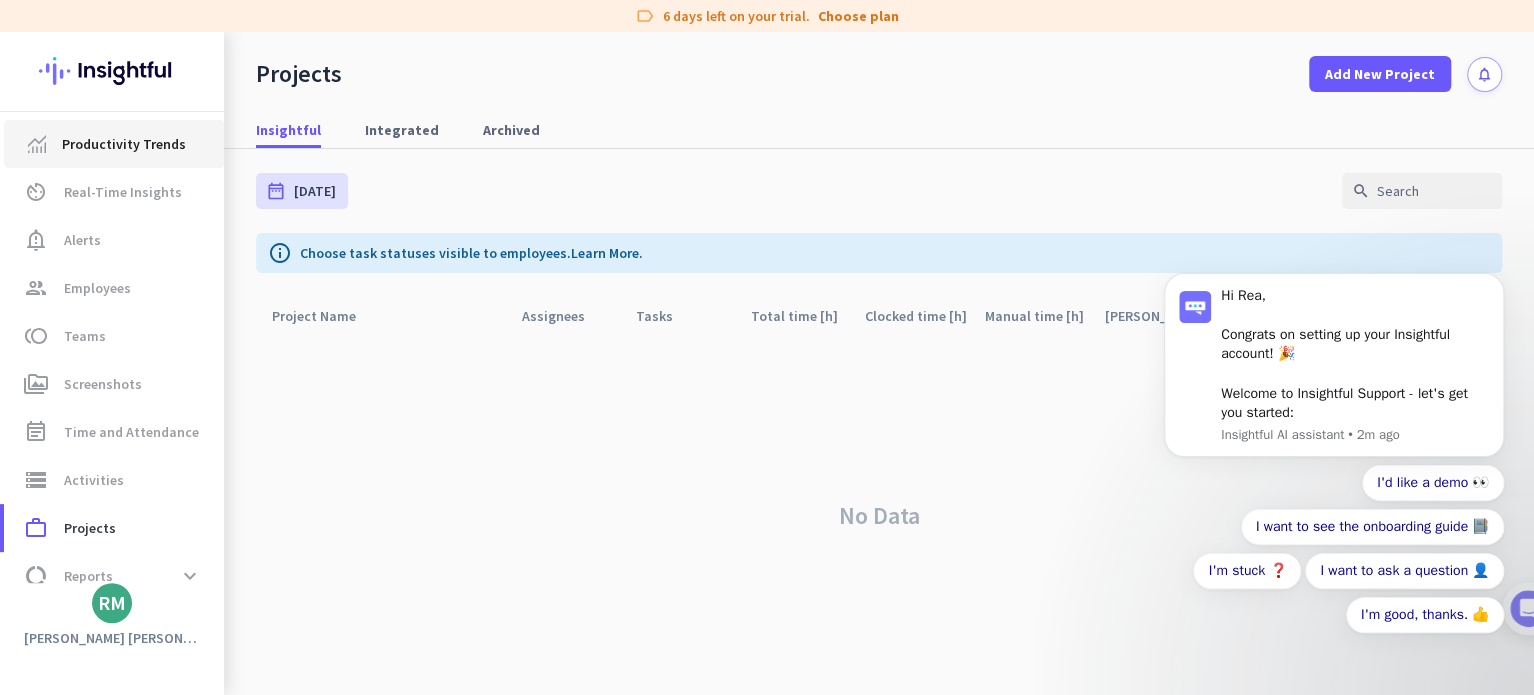 click on "Productivity Trends" 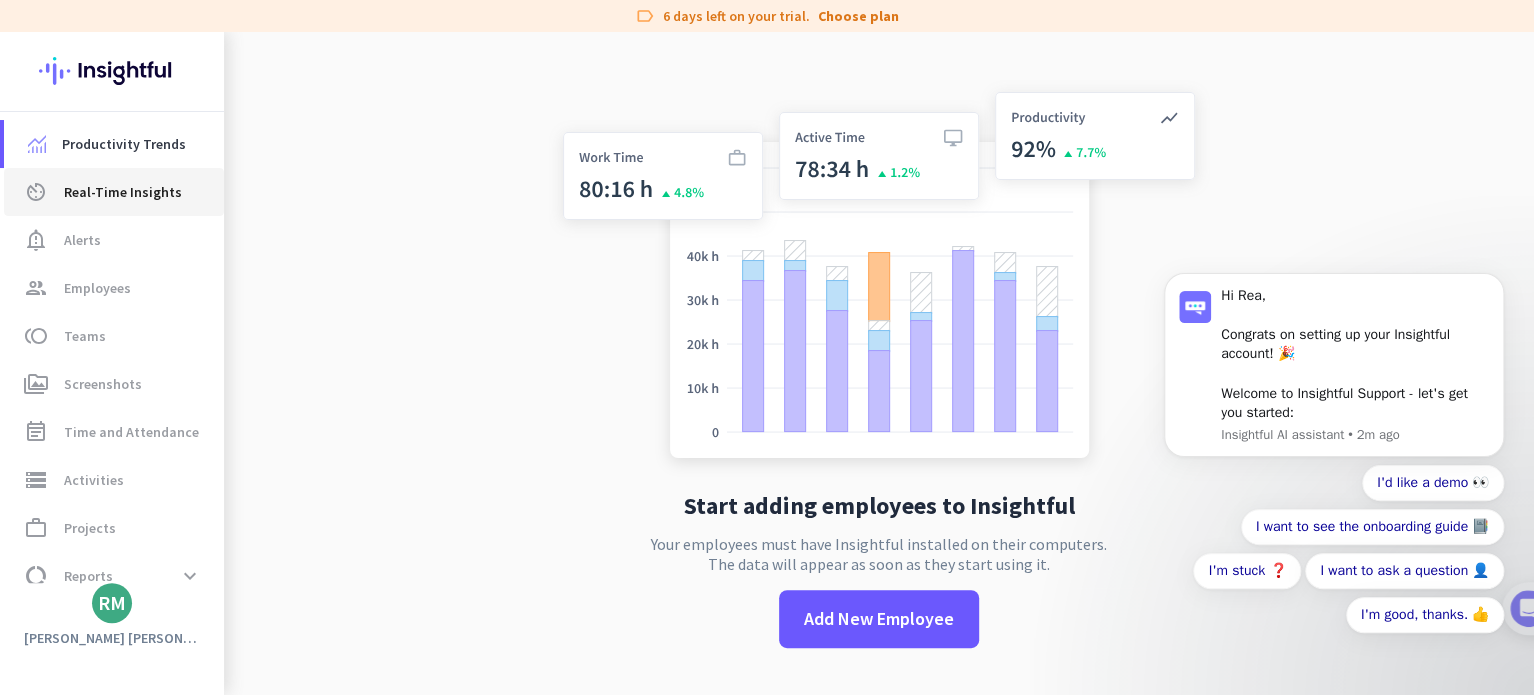 click on "Real-Time Insights" 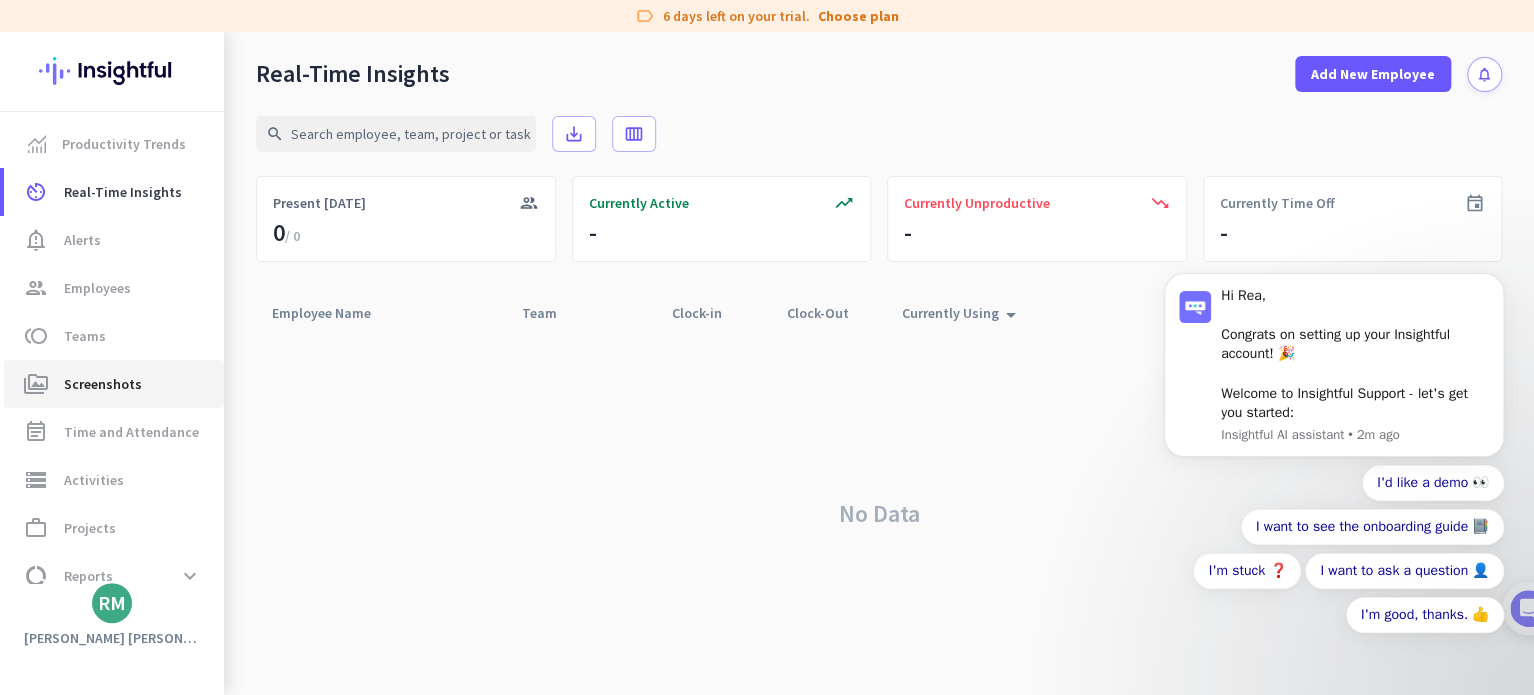 click on "perm_media  Screenshots" 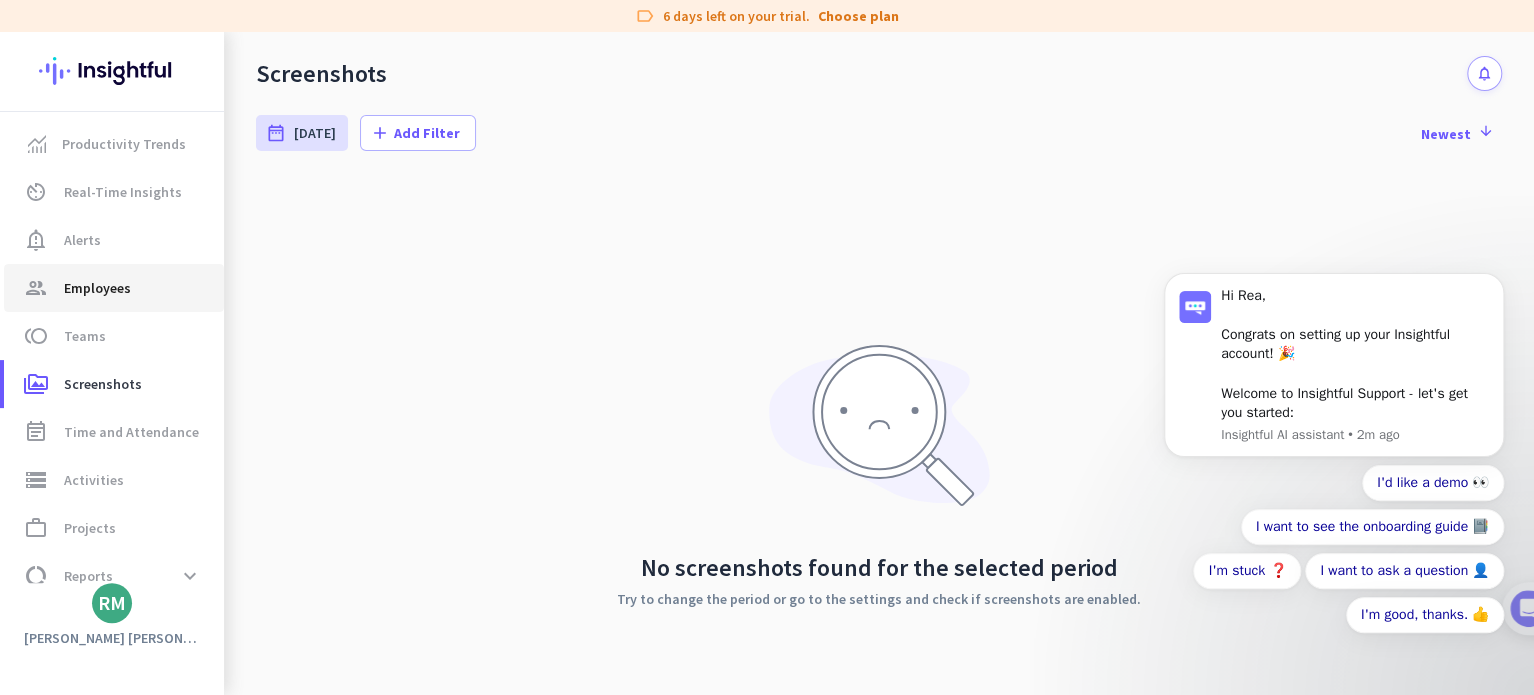 click on "Employees" 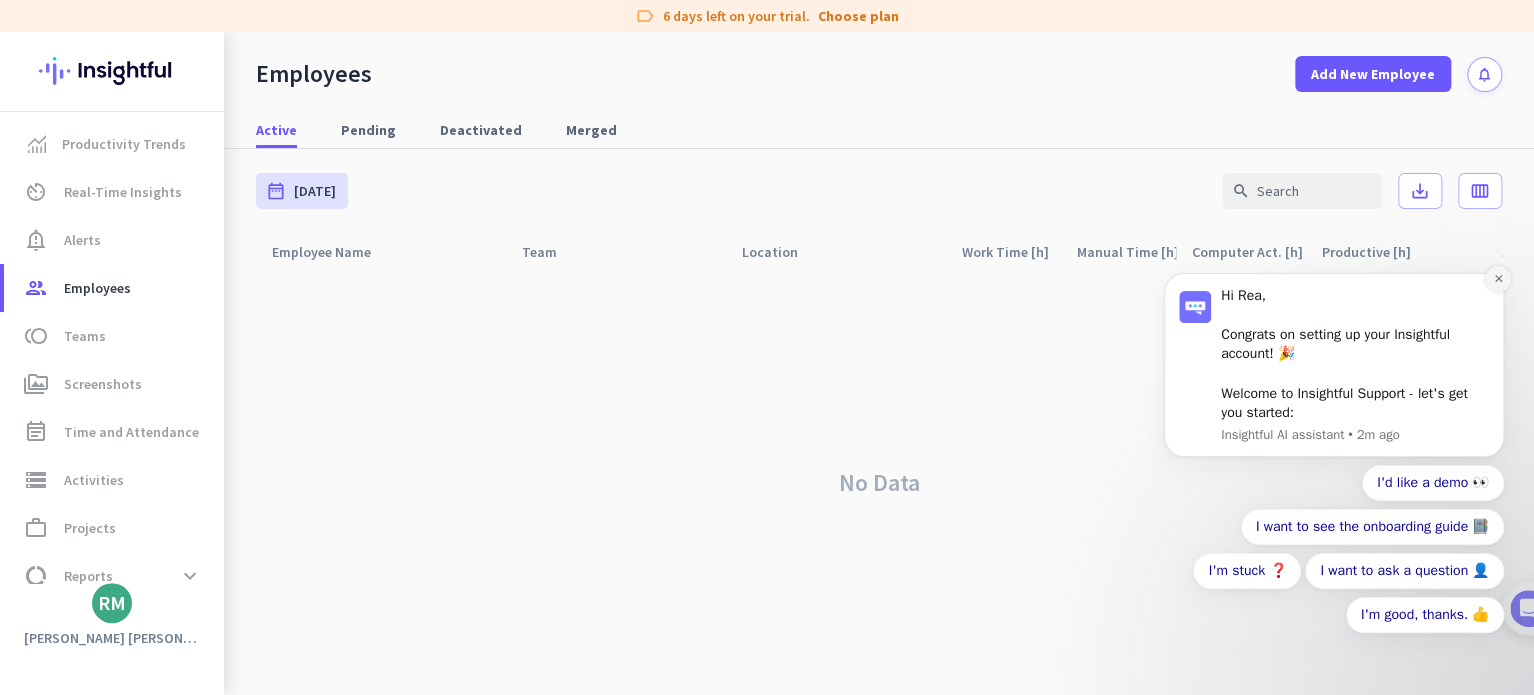 click at bounding box center [1498, 279] 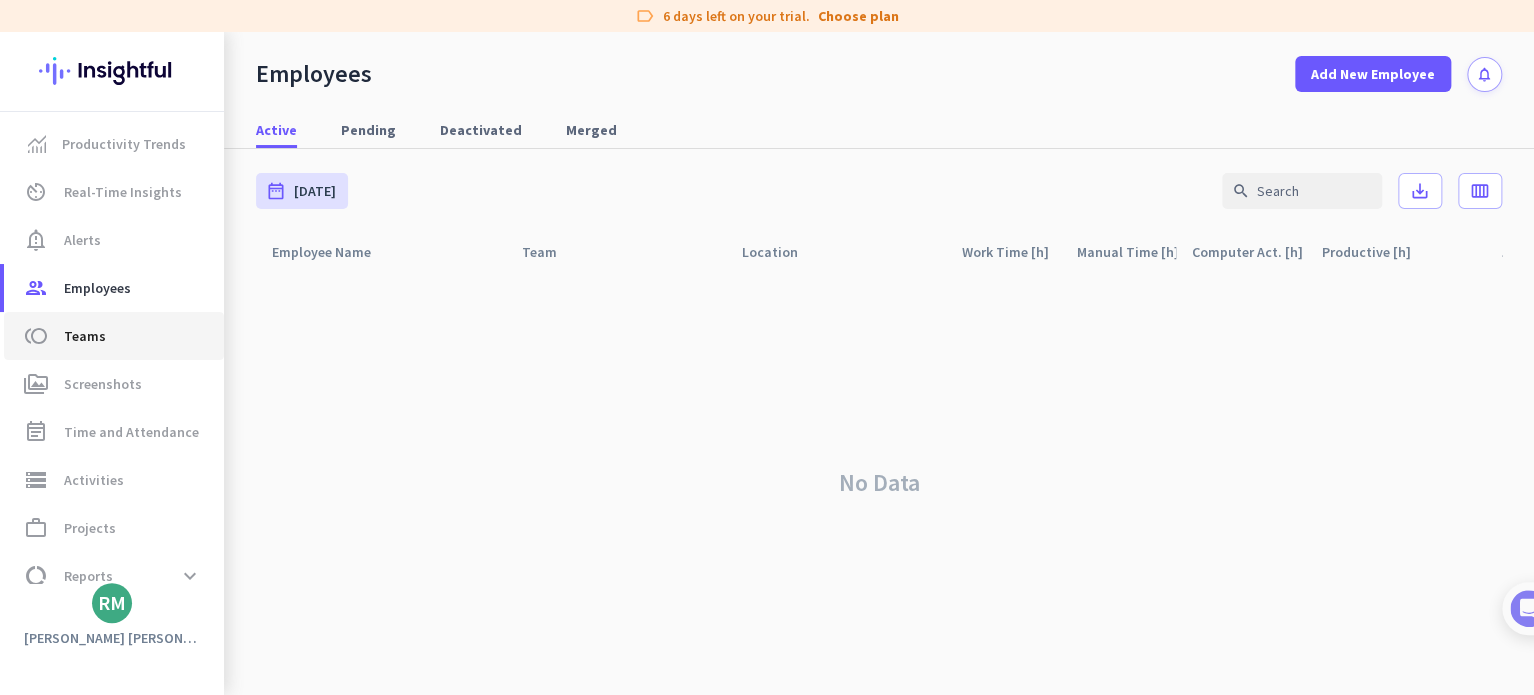 click on "toll  Teams" 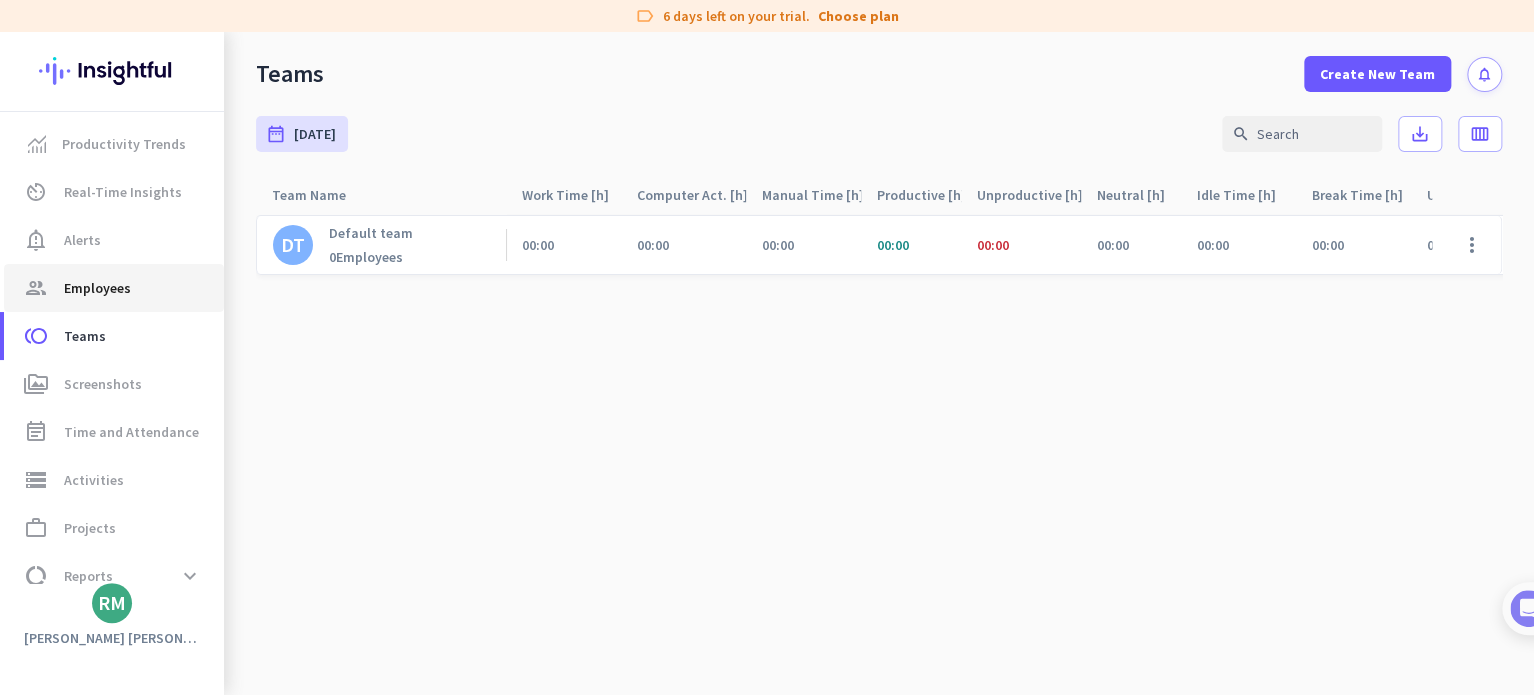 click on "Employees" 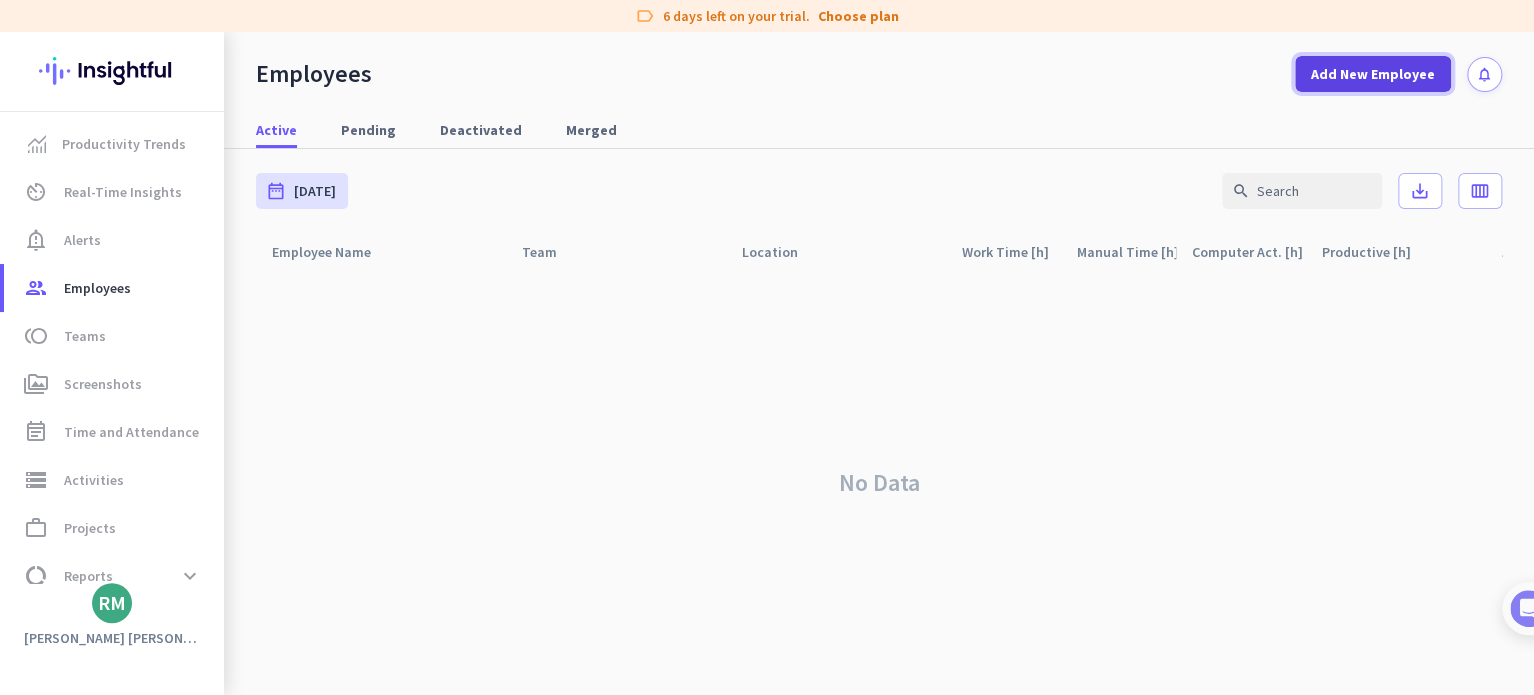 click on "Add New Employee" at bounding box center (1373, 74) 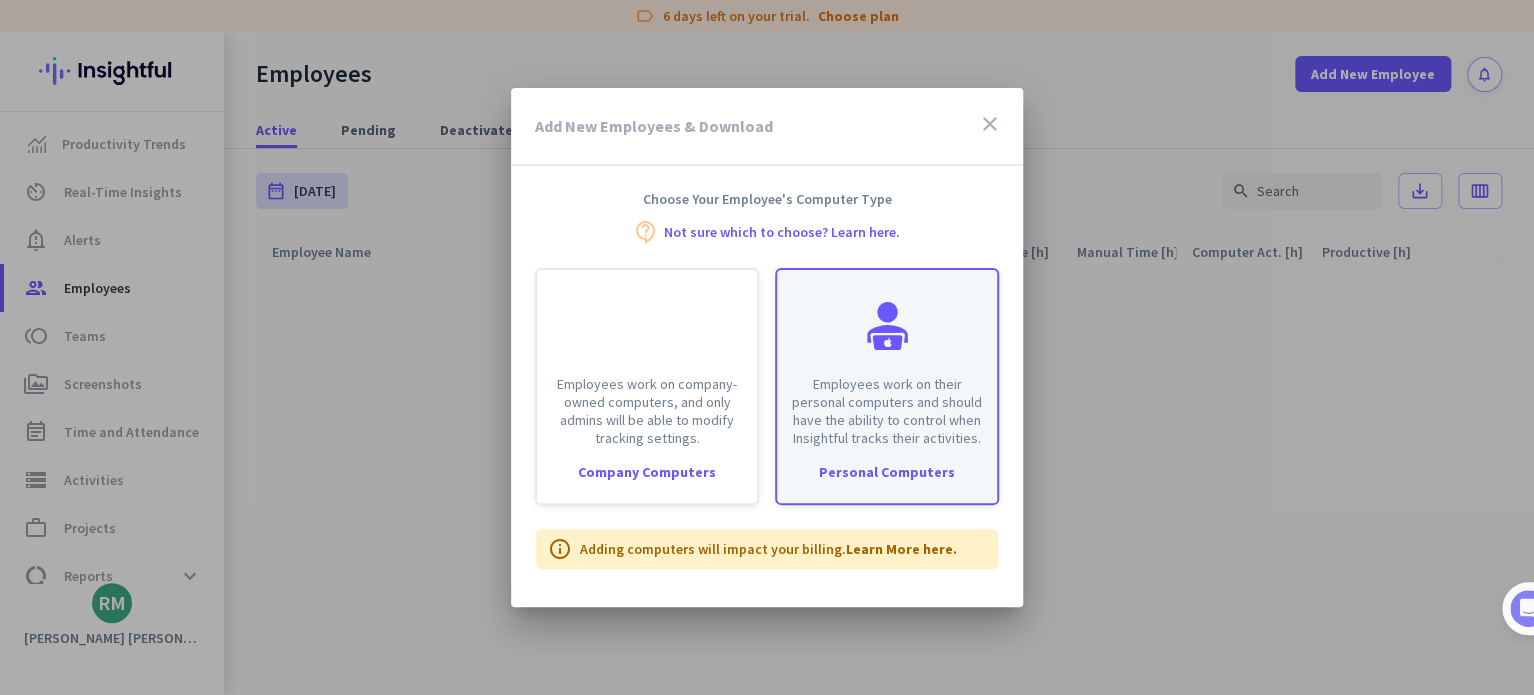 click on "Employees work on their personal computers and should have the ability to control when Insightful tracks their activities." at bounding box center (887, 411) 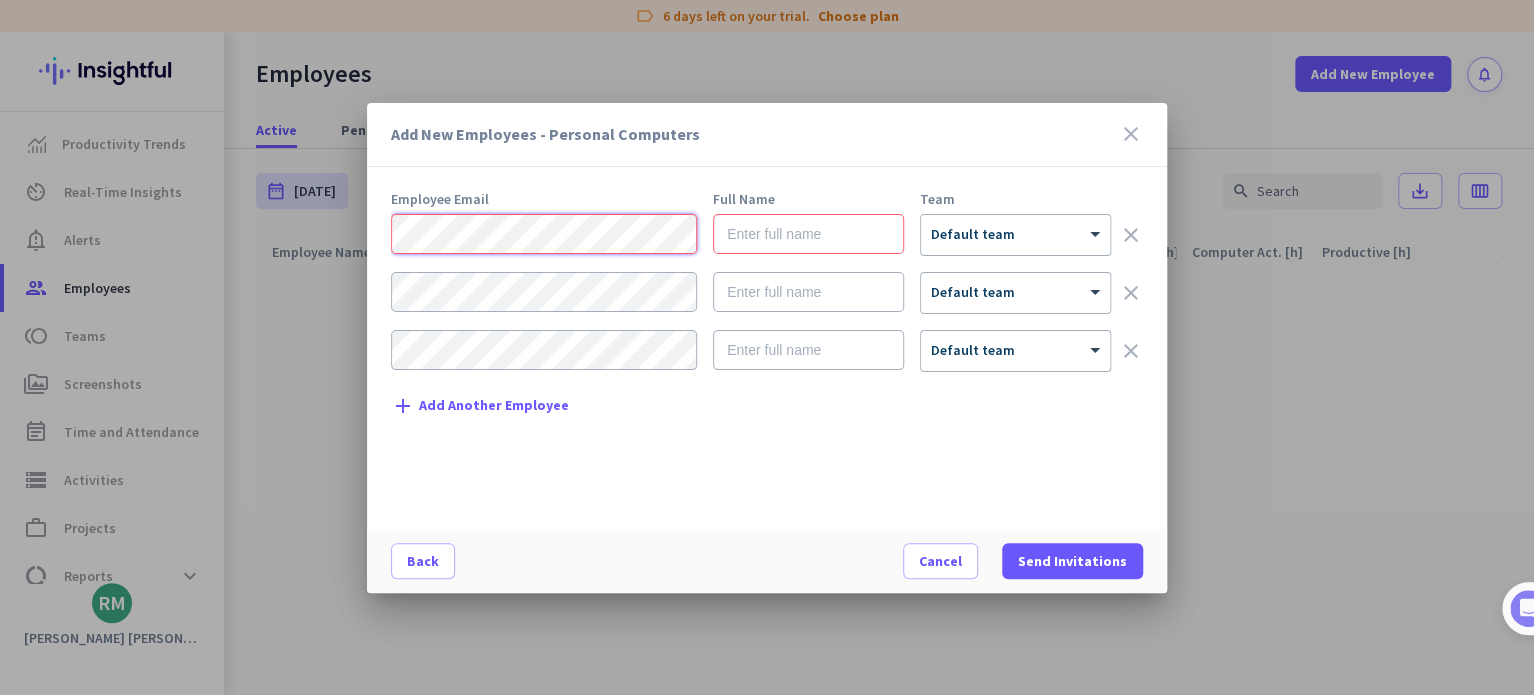 click on "Add New Employees - Personal Computers  close  Employee Email Full Name Team × Default team clear × Default team clear × Default team clear add Add Another Employee Back  Cancel   Send Invitations" at bounding box center [767, 347] 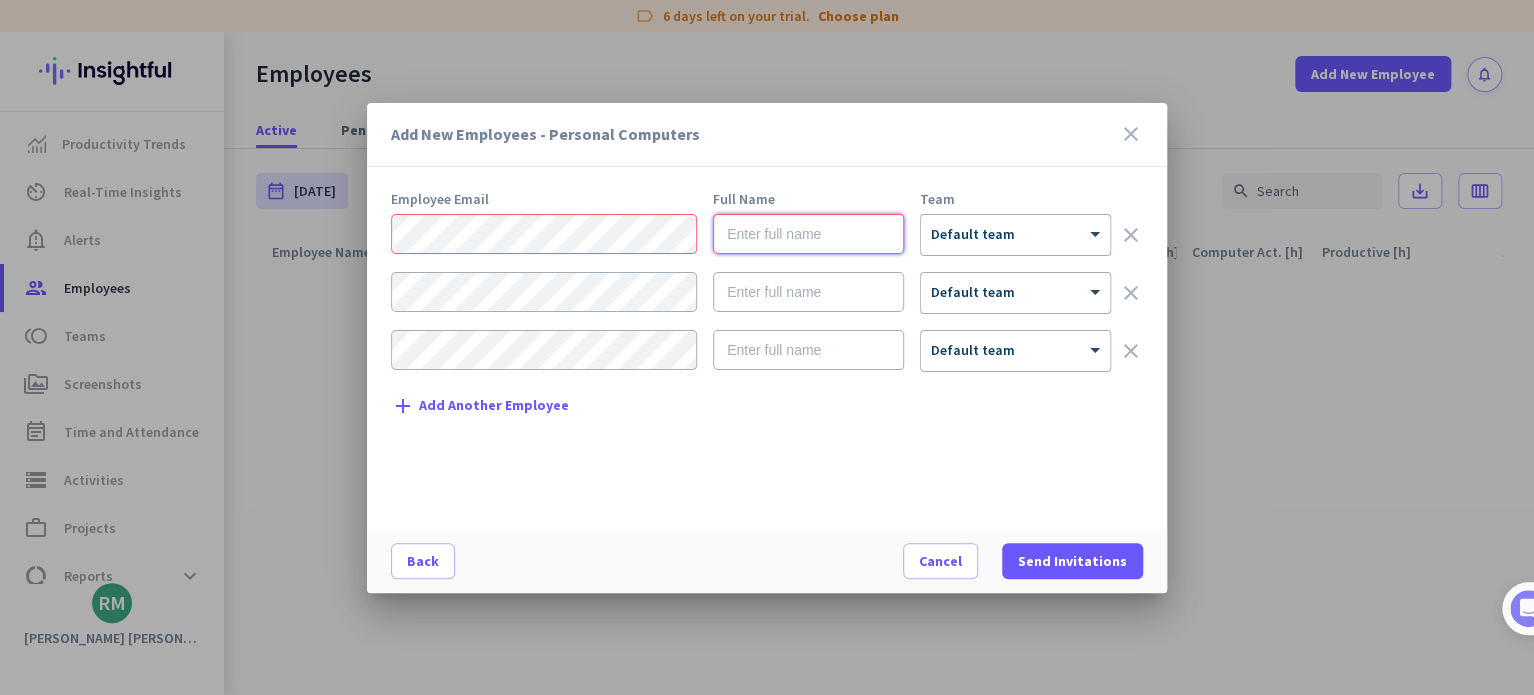 click at bounding box center [808, 234] 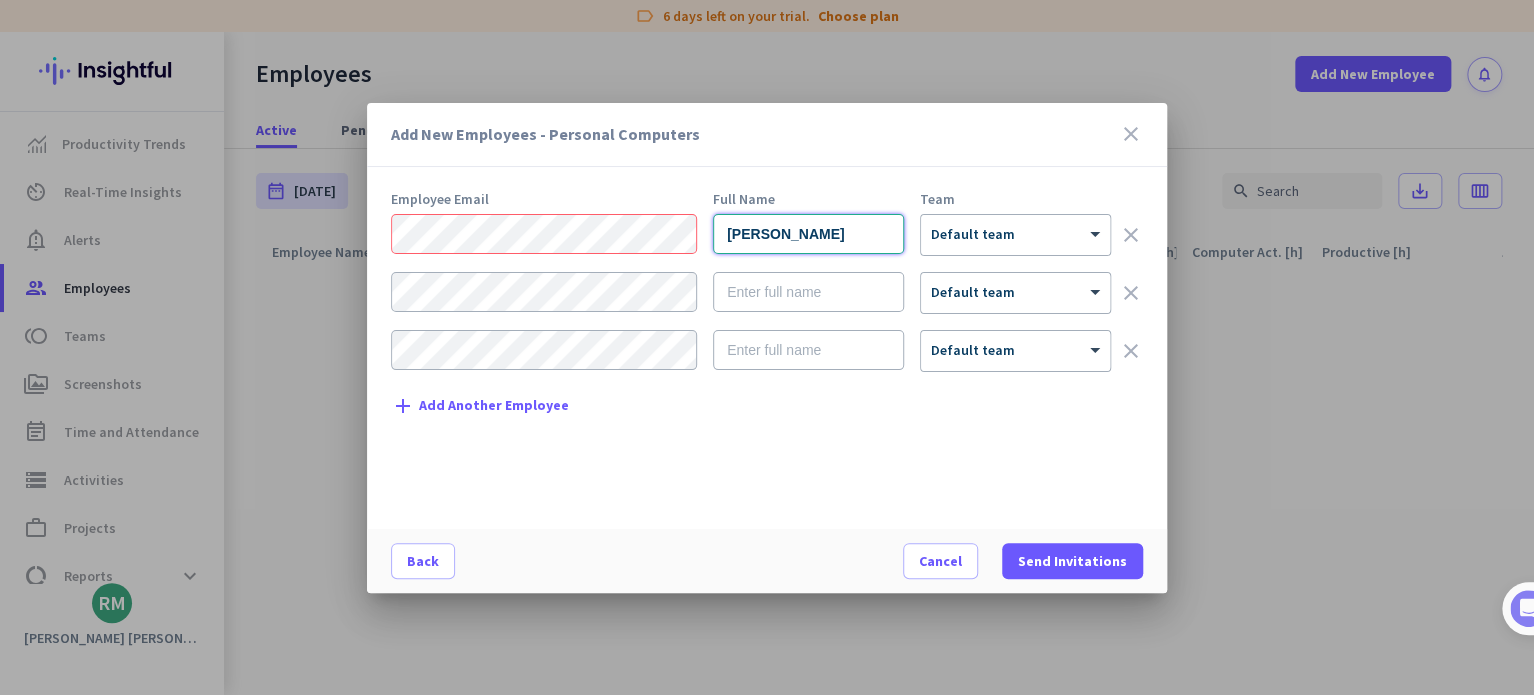 type on "[PERSON_NAME]" 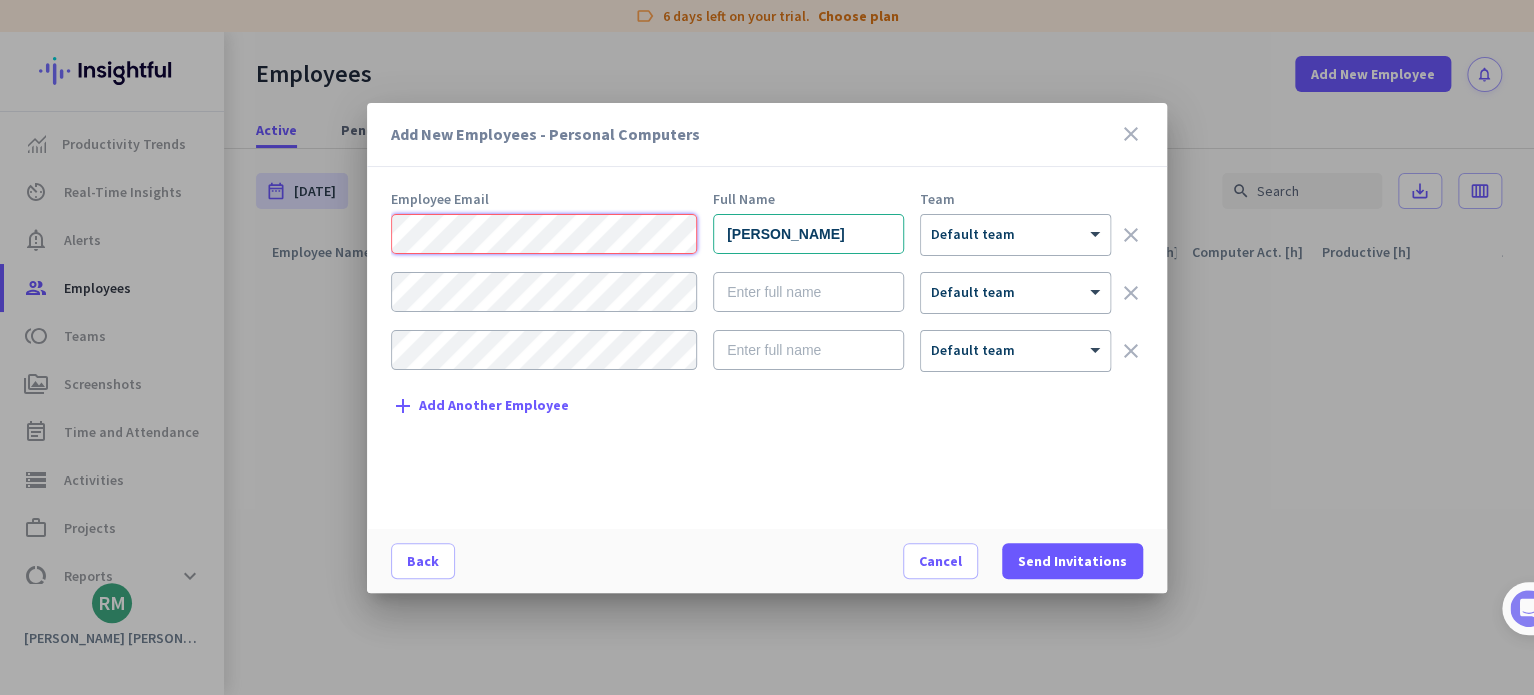 click on "Add New Employees - Personal Computers  close  Employee Email Full Name Team [PERSON_NAME] × Default team clear × Default team clear × Default team clear add Add Another Employee Back  Cancel   Send Invitations" at bounding box center (767, 347) 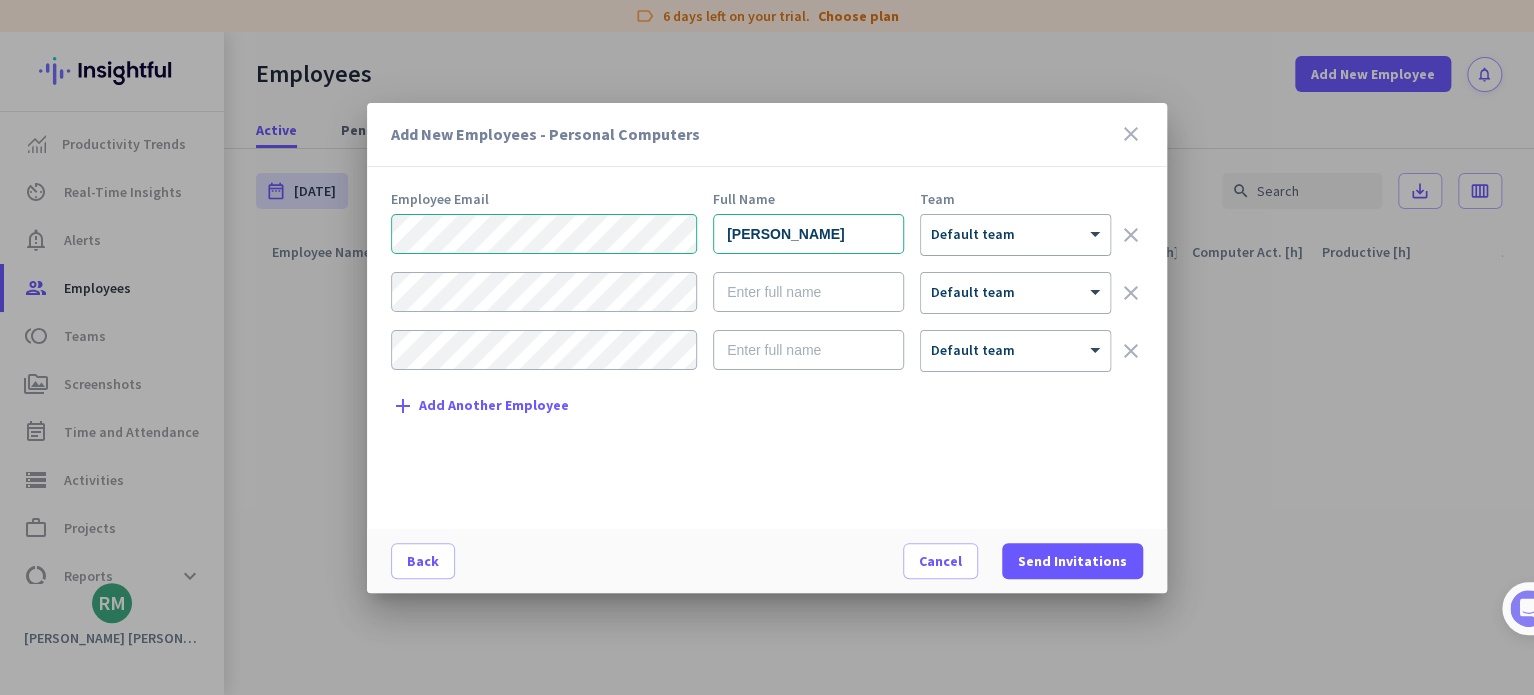 click on "× Default team" at bounding box center [1015, 235] 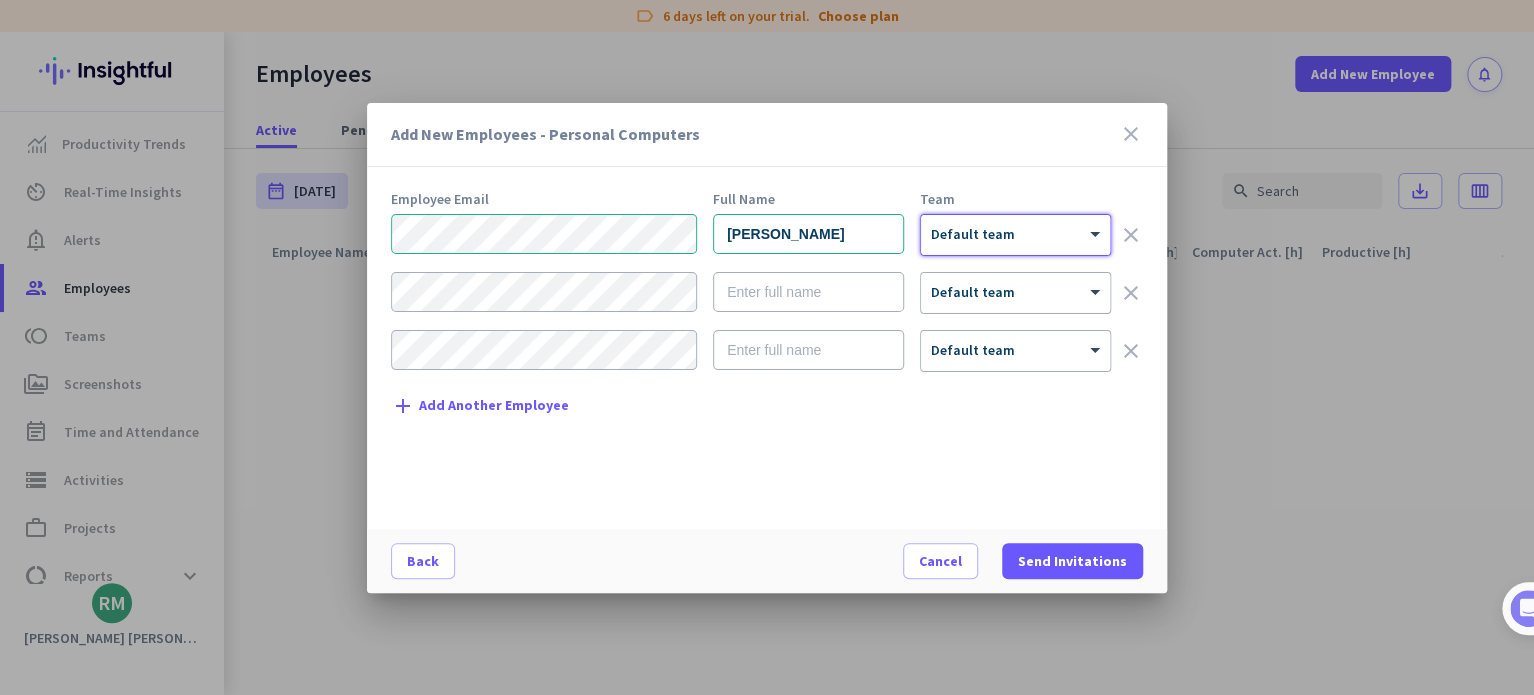 click at bounding box center (1015, 228) 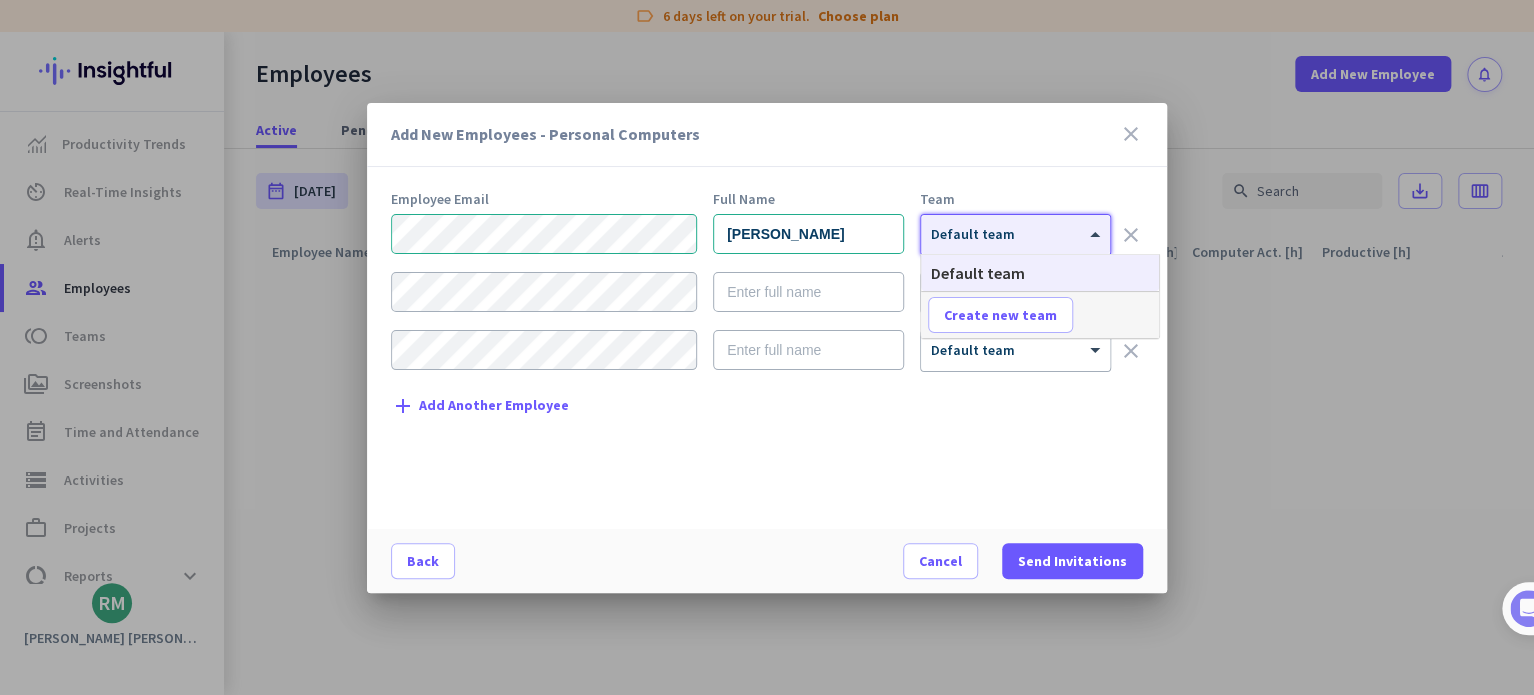 click at bounding box center (1015, 228) 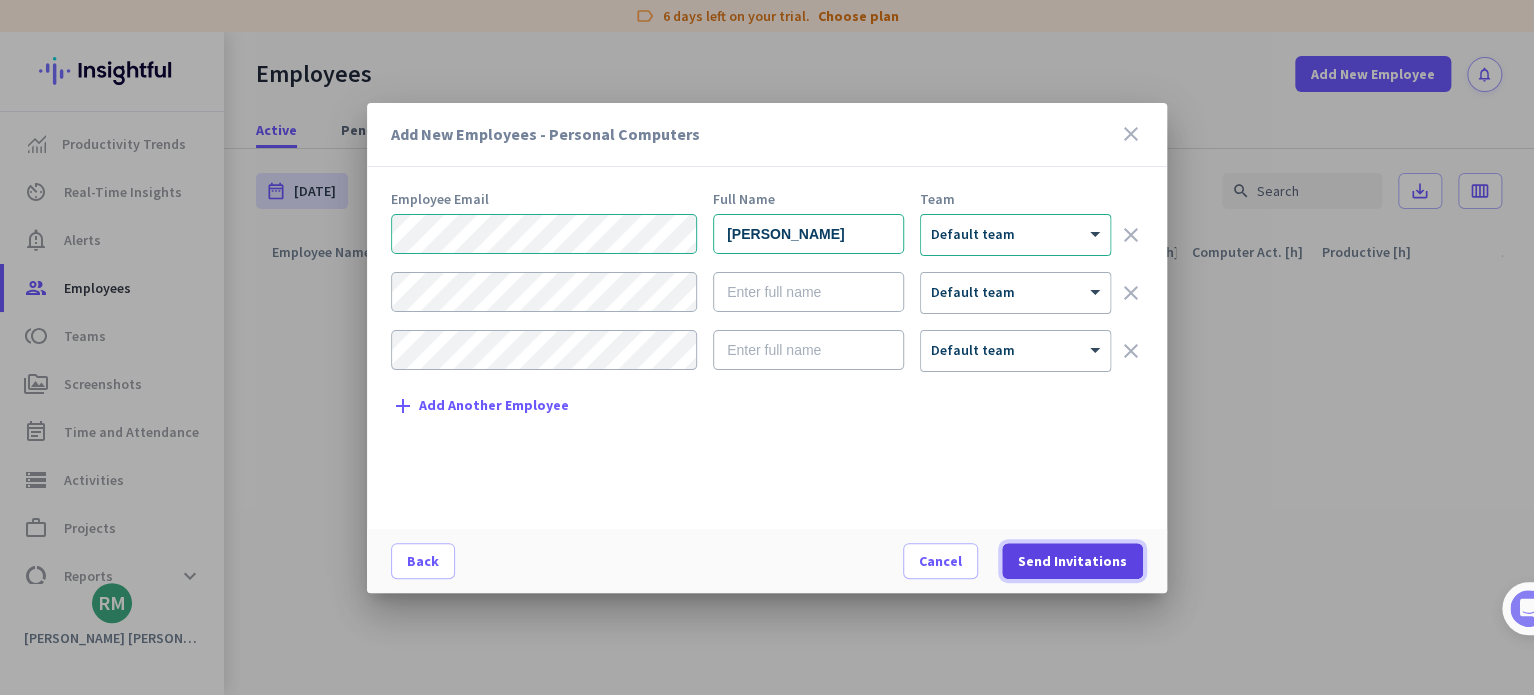 click on "Send Invitations" 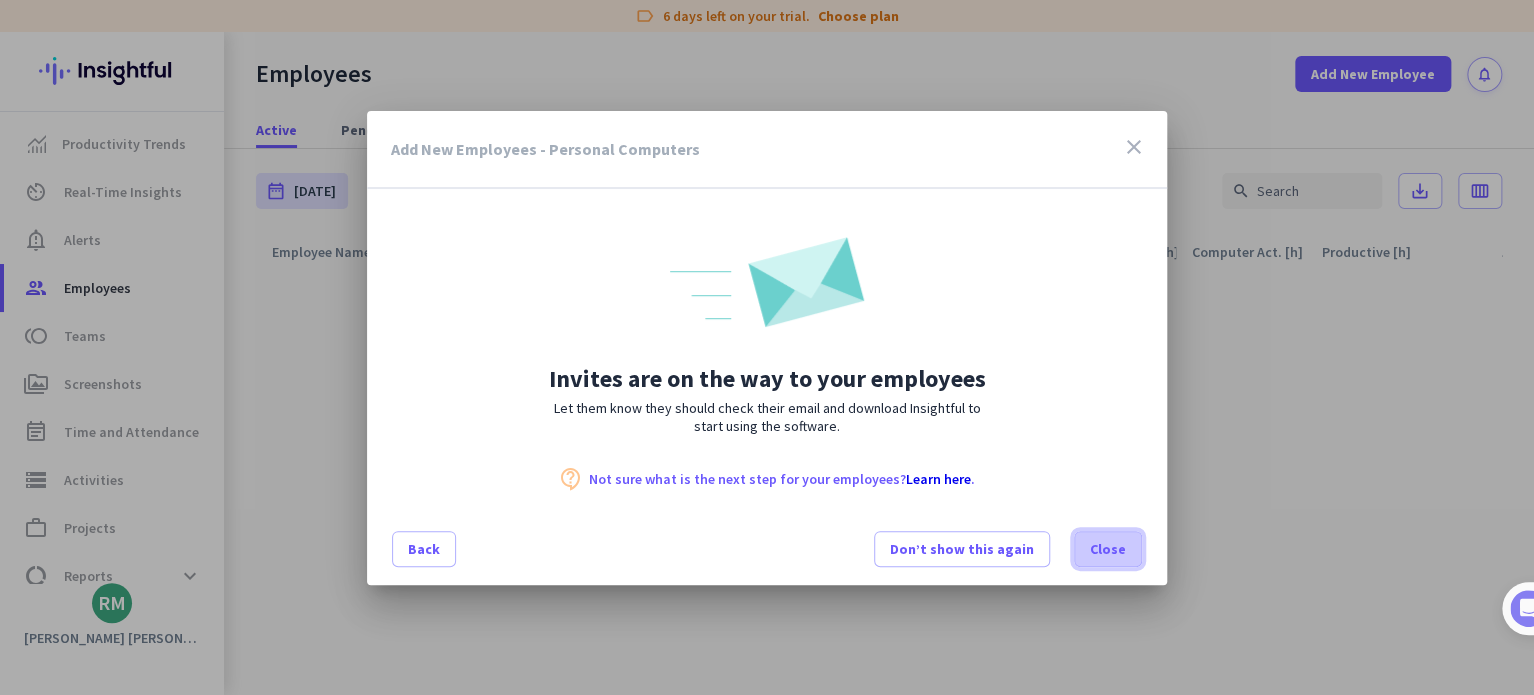 click at bounding box center (1108, 549) 